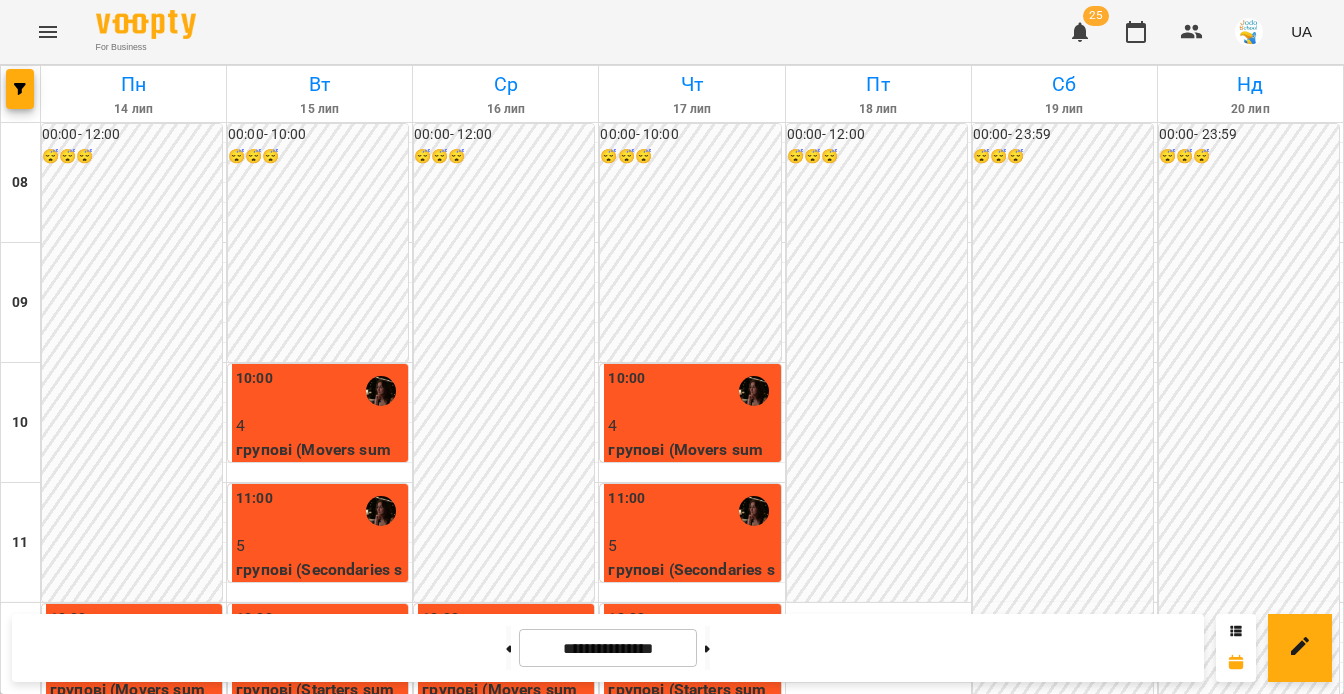 scroll, scrollTop: 0, scrollLeft: 0, axis: both 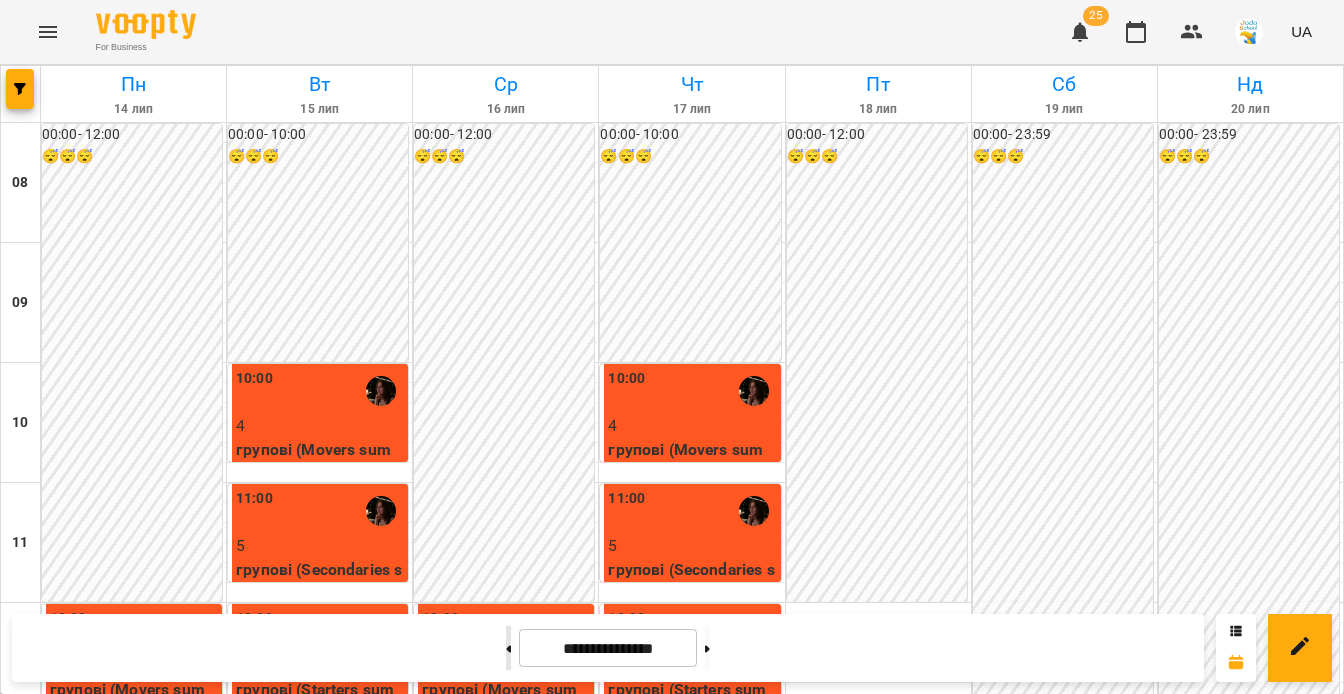 click 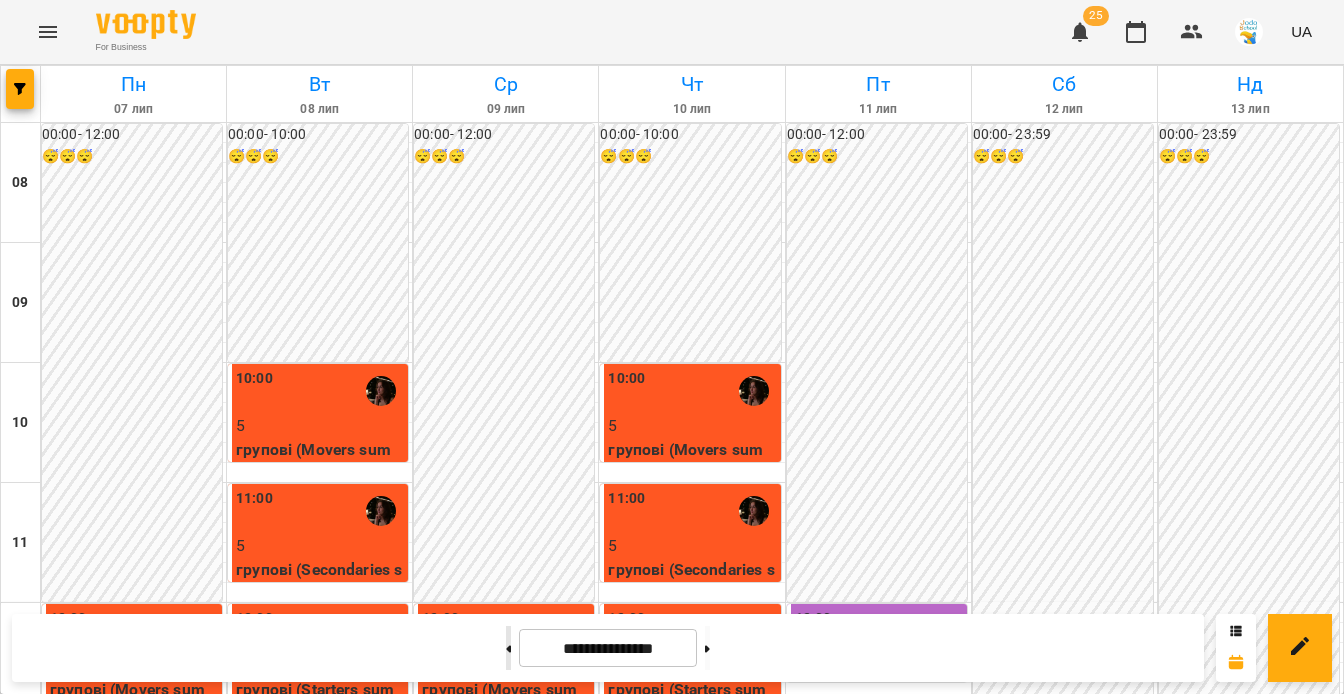 click 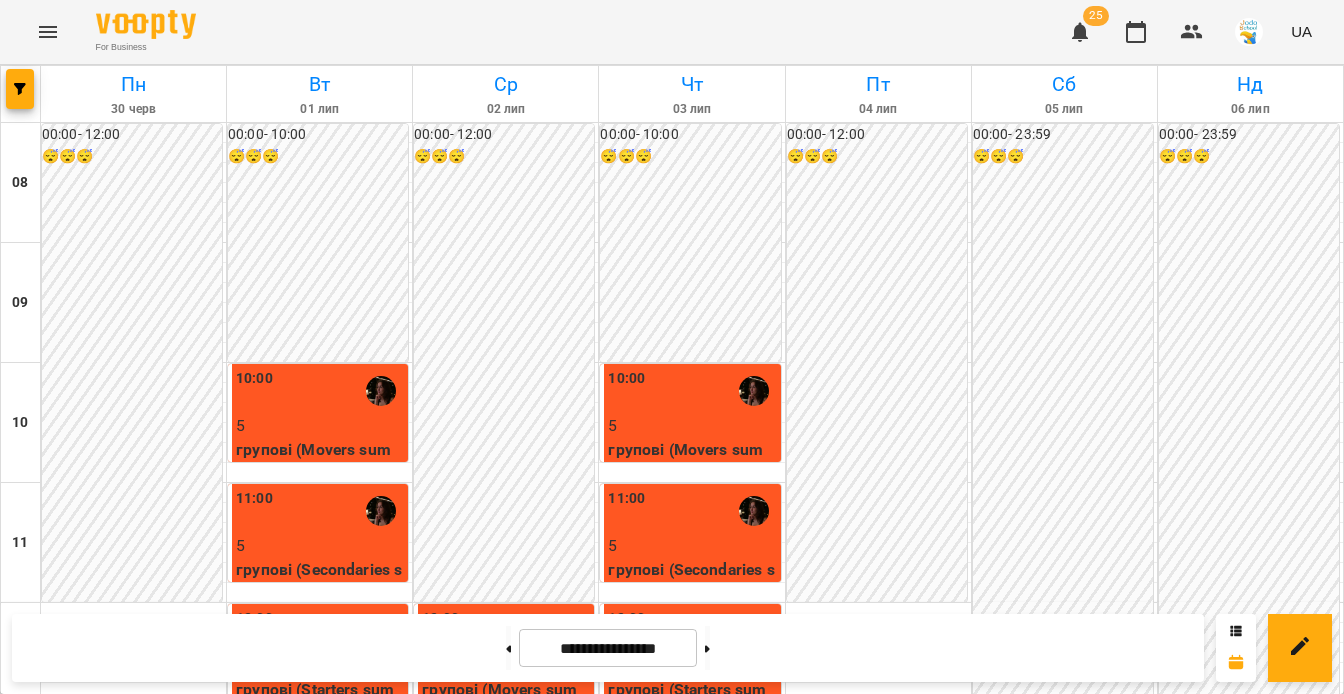 scroll, scrollTop: 713, scrollLeft: 0, axis: vertical 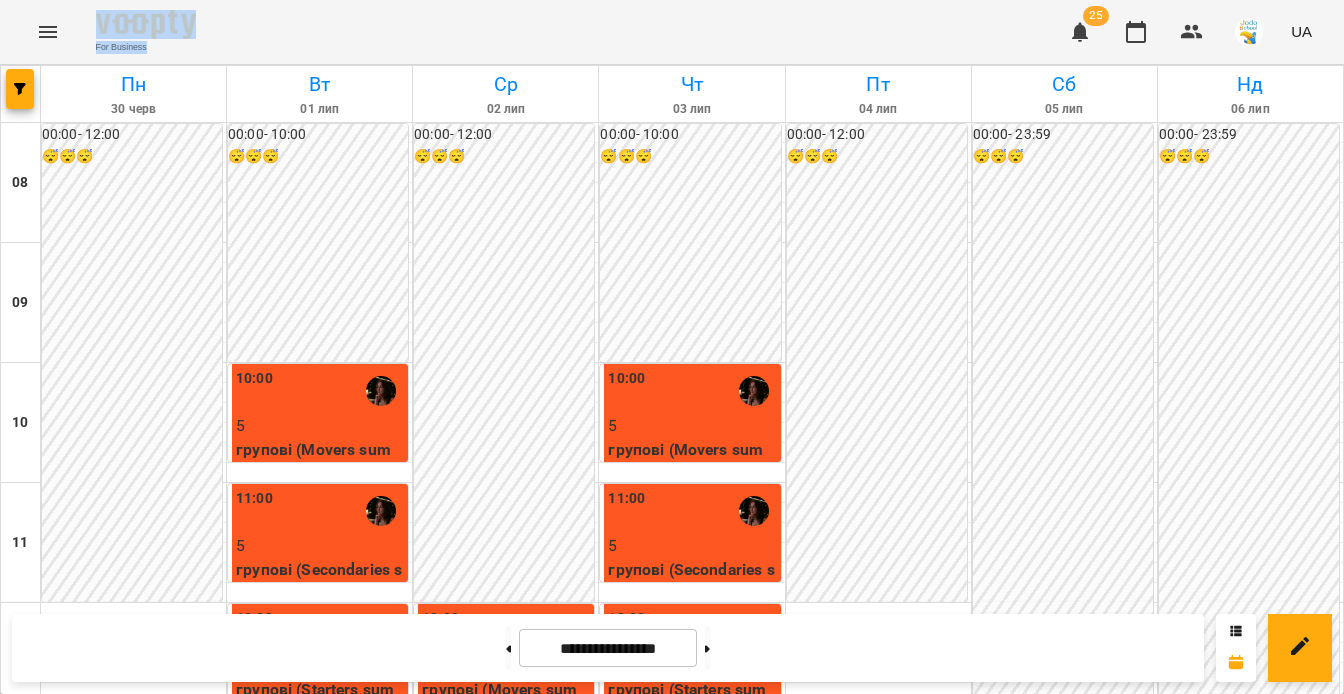 drag, startPoint x: 83, startPoint y: 62, endPoint x: 52, endPoint y: 58, distance: 31.257 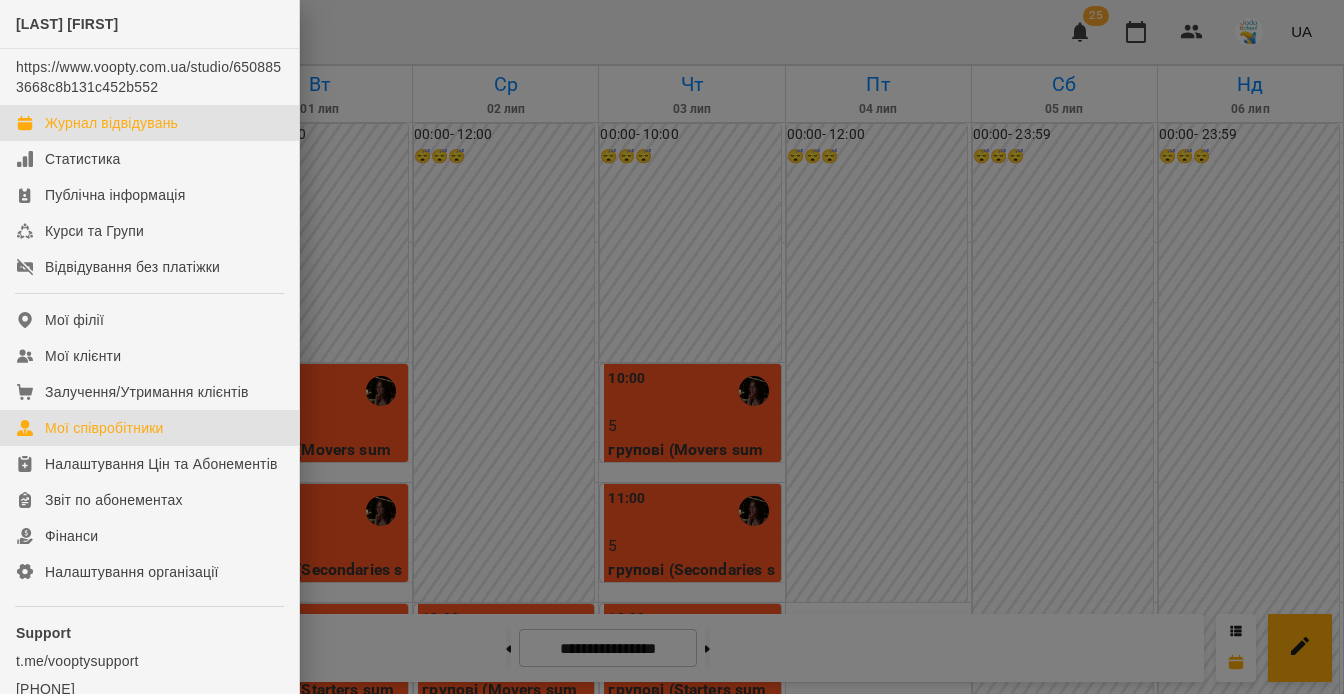 click on "Мої співробітники" at bounding box center [104, 428] 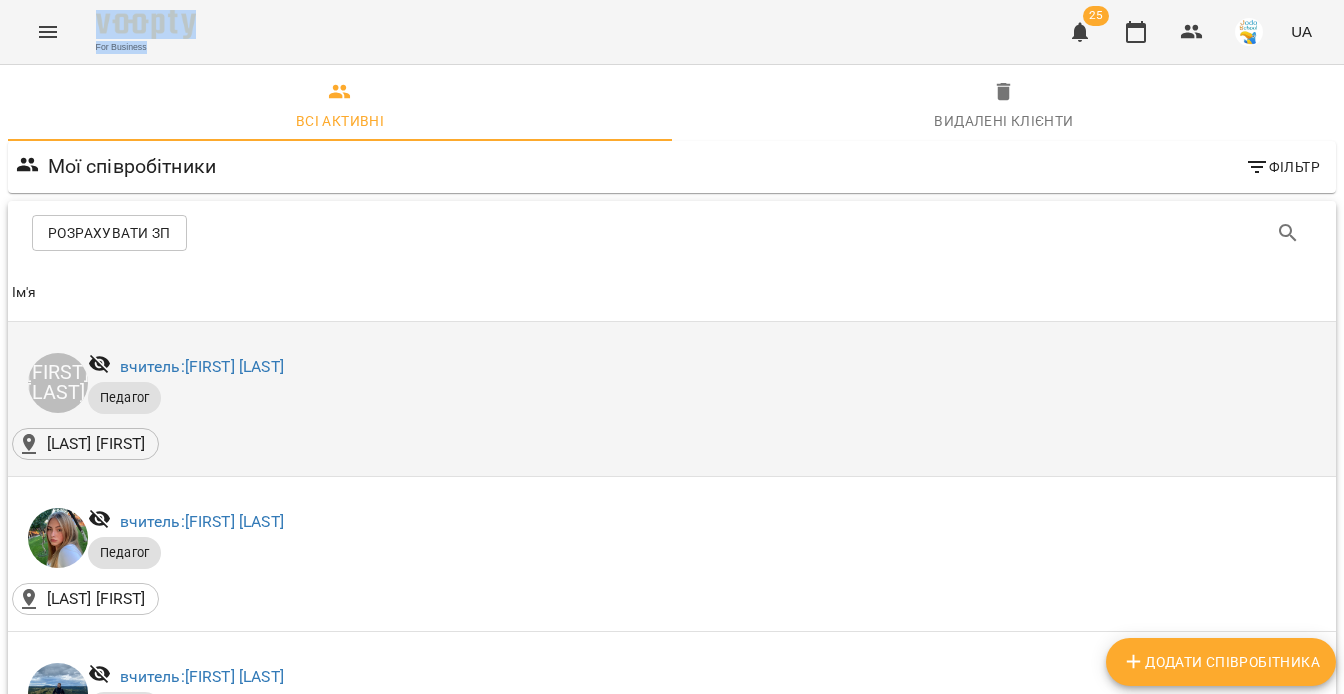 scroll, scrollTop: 1593, scrollLeft: 0, axis: vertical 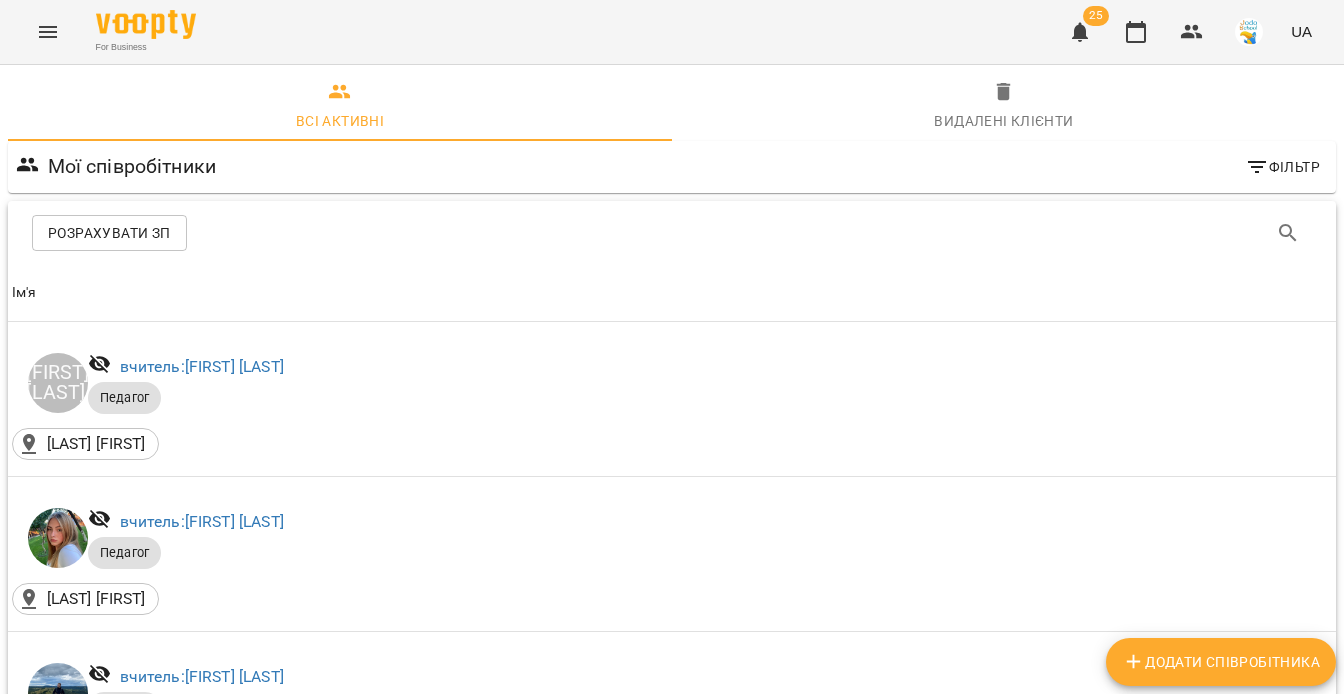click on "молодший методист:  [FIRST] [LAST]" at bounding box center [249, 2073] 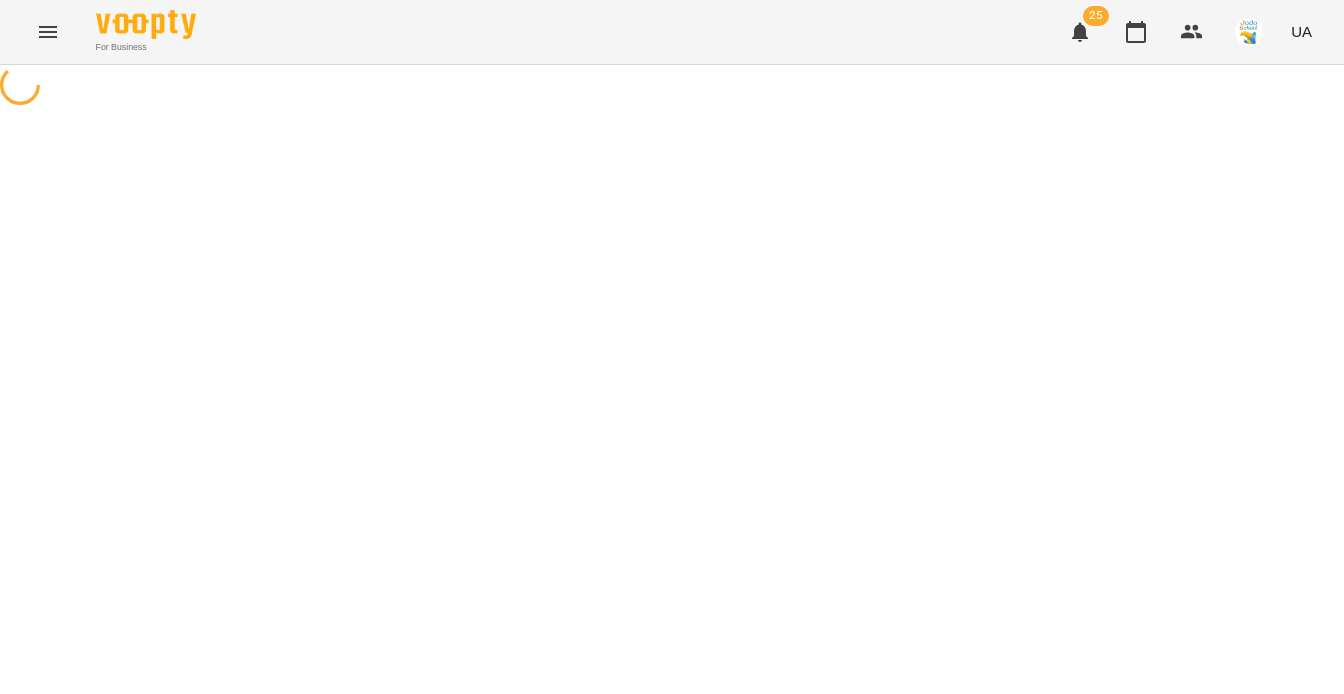 scroll, scrollTop: 0, scrollLeft: 0, axis: both 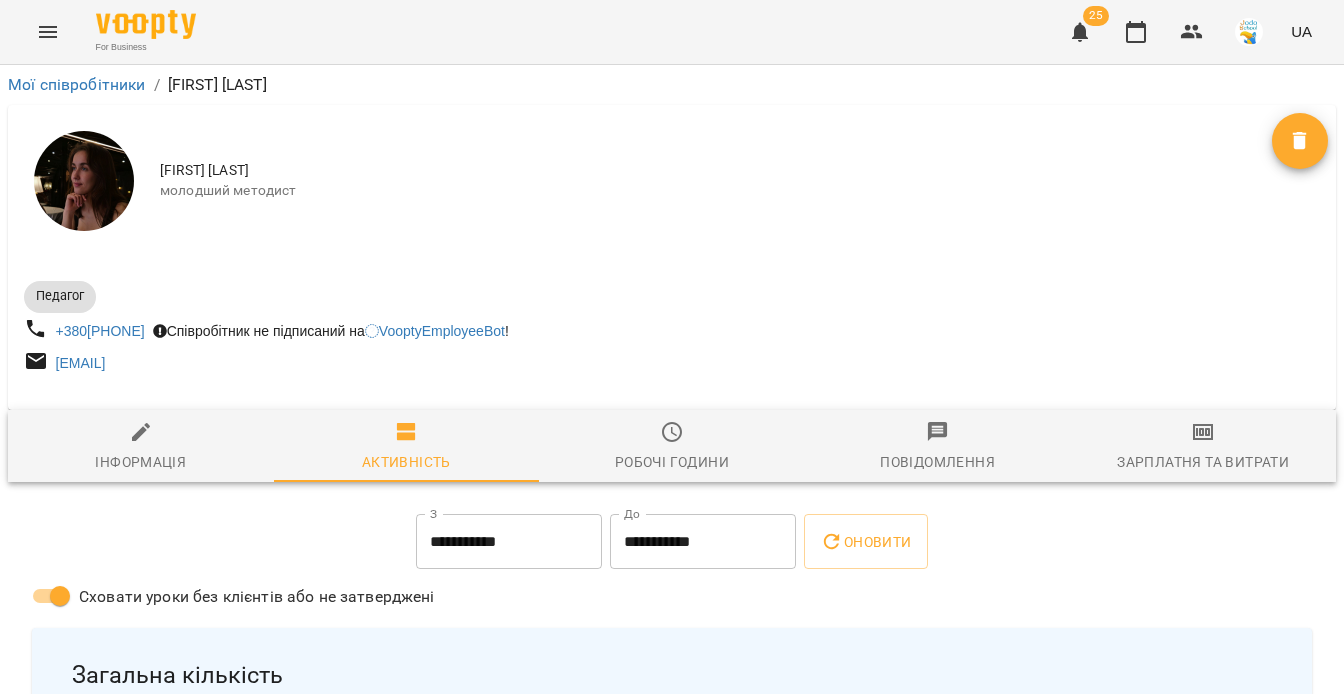 click 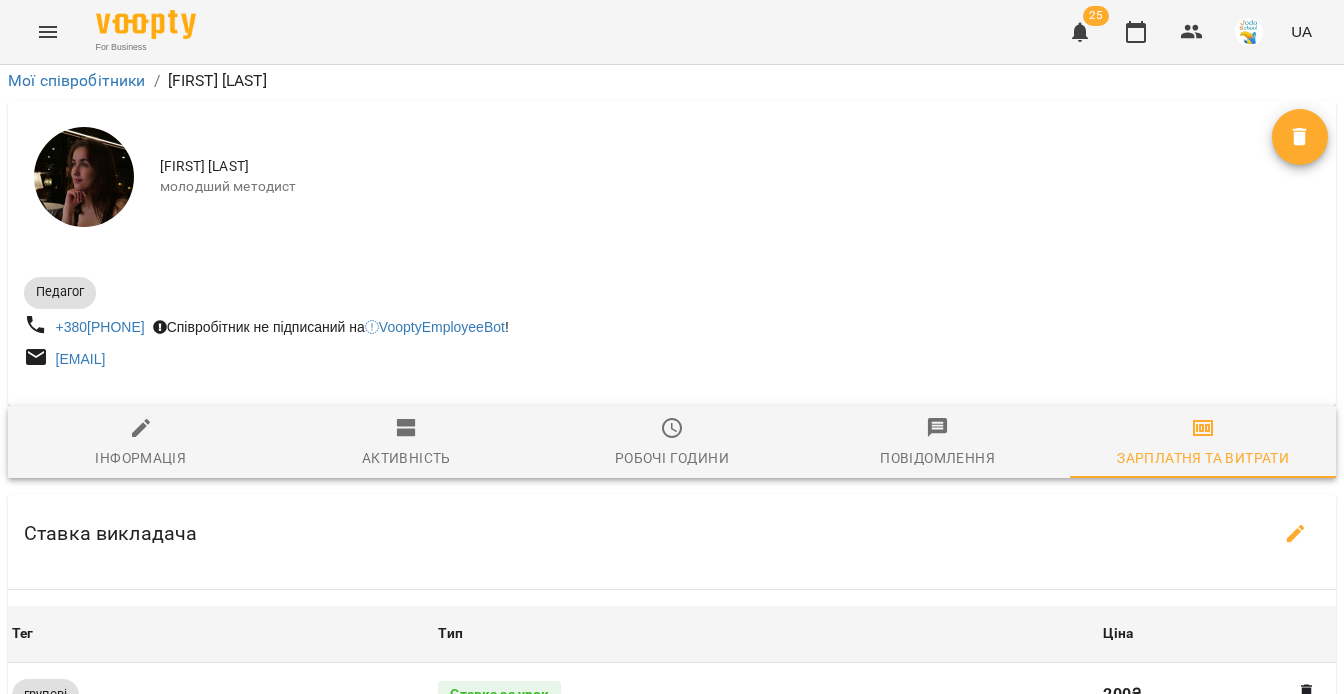 scroll, scrollTop: 344, scrollLeft: 0, axis: vertical 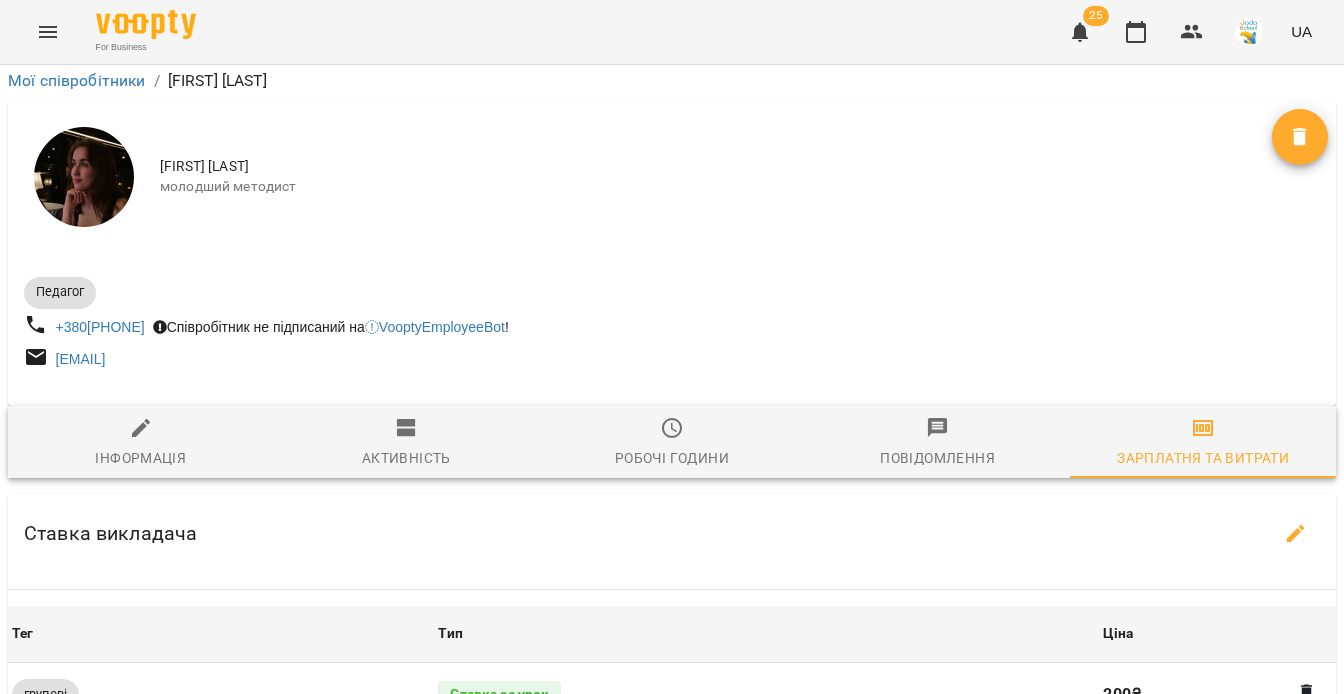 click on "**********" at bounding box center [509, 937] 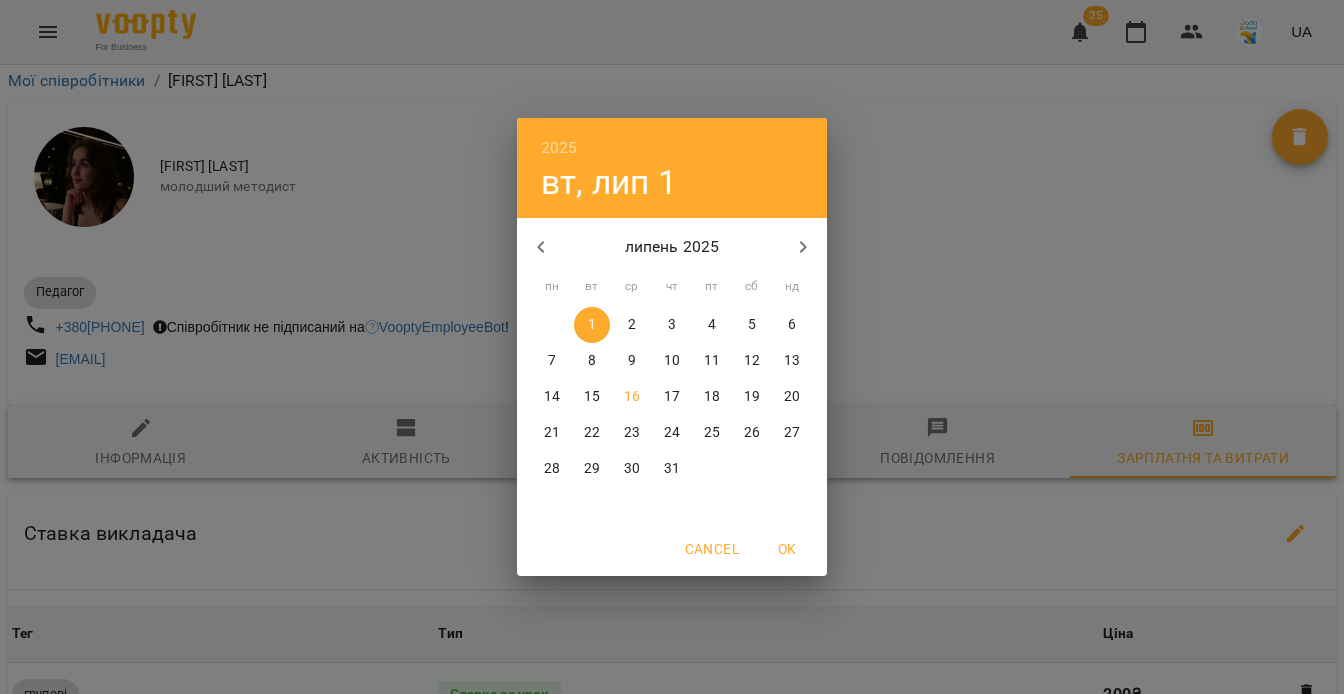 click on "4" at bounding box center (712, 325) 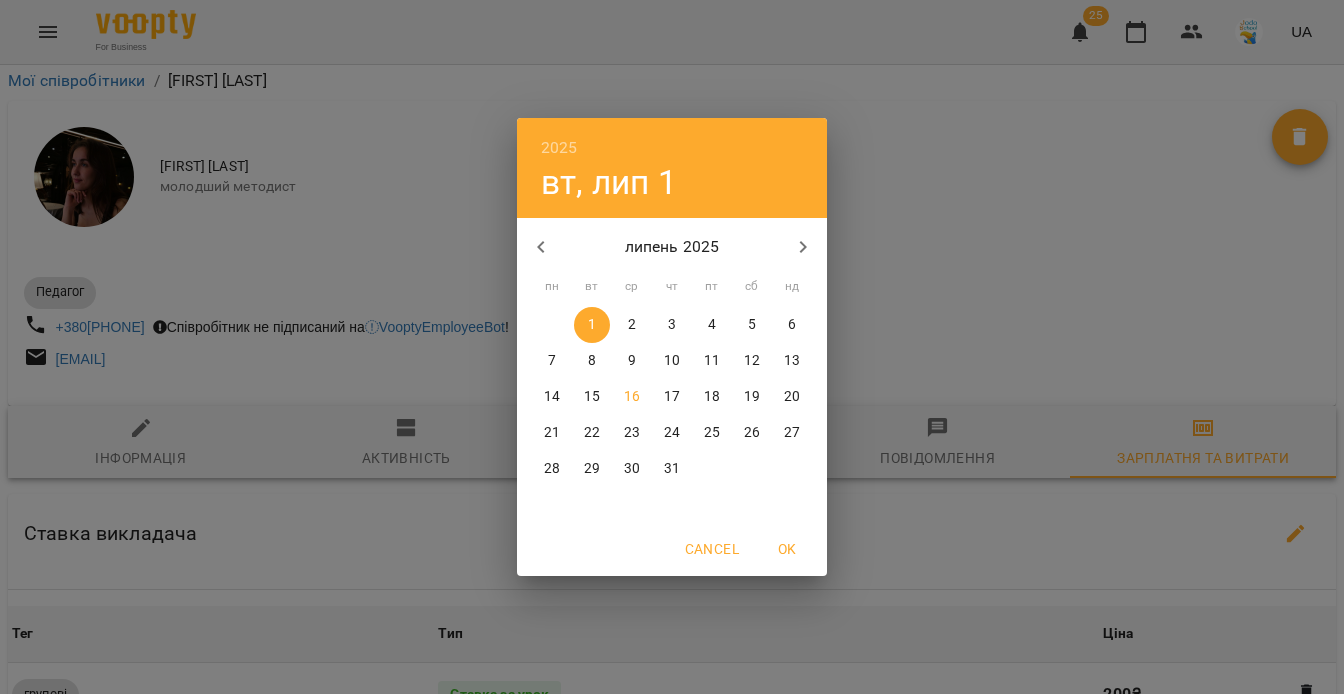 type on "**********" 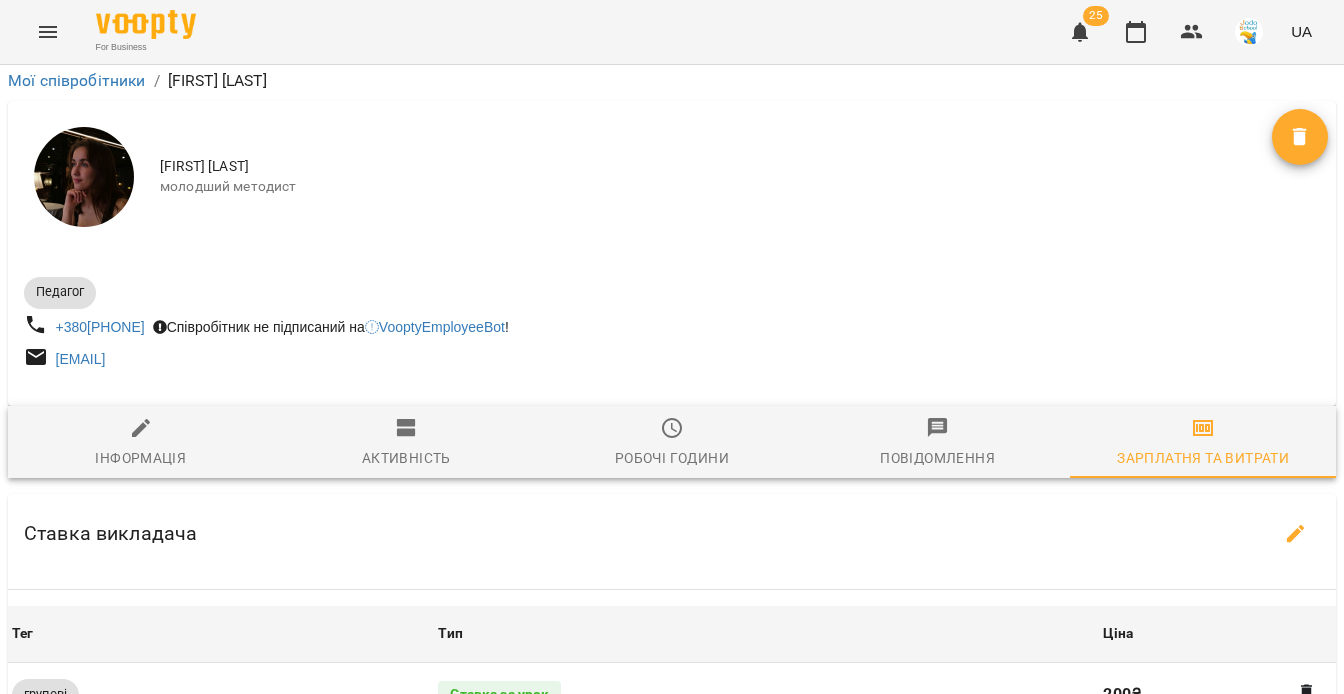 click on "**********" at bounding box center (703, 937) 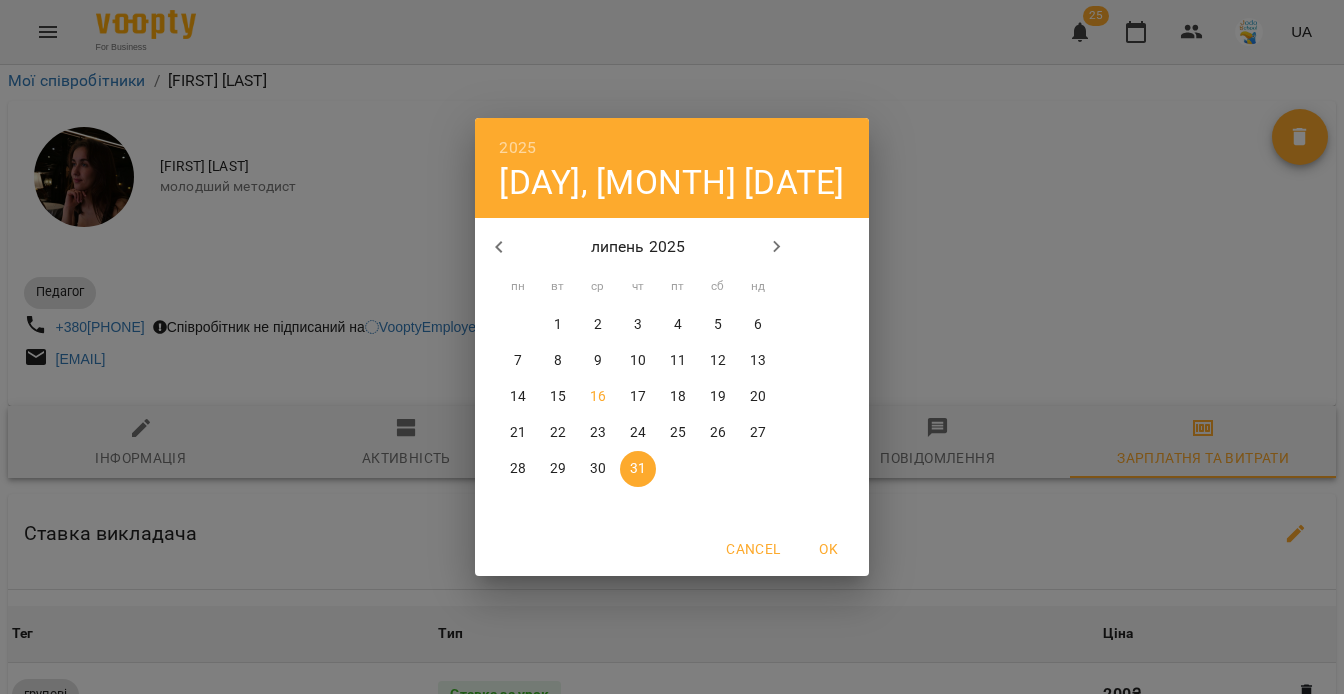 click on "4" at bounding box center (678, 325) 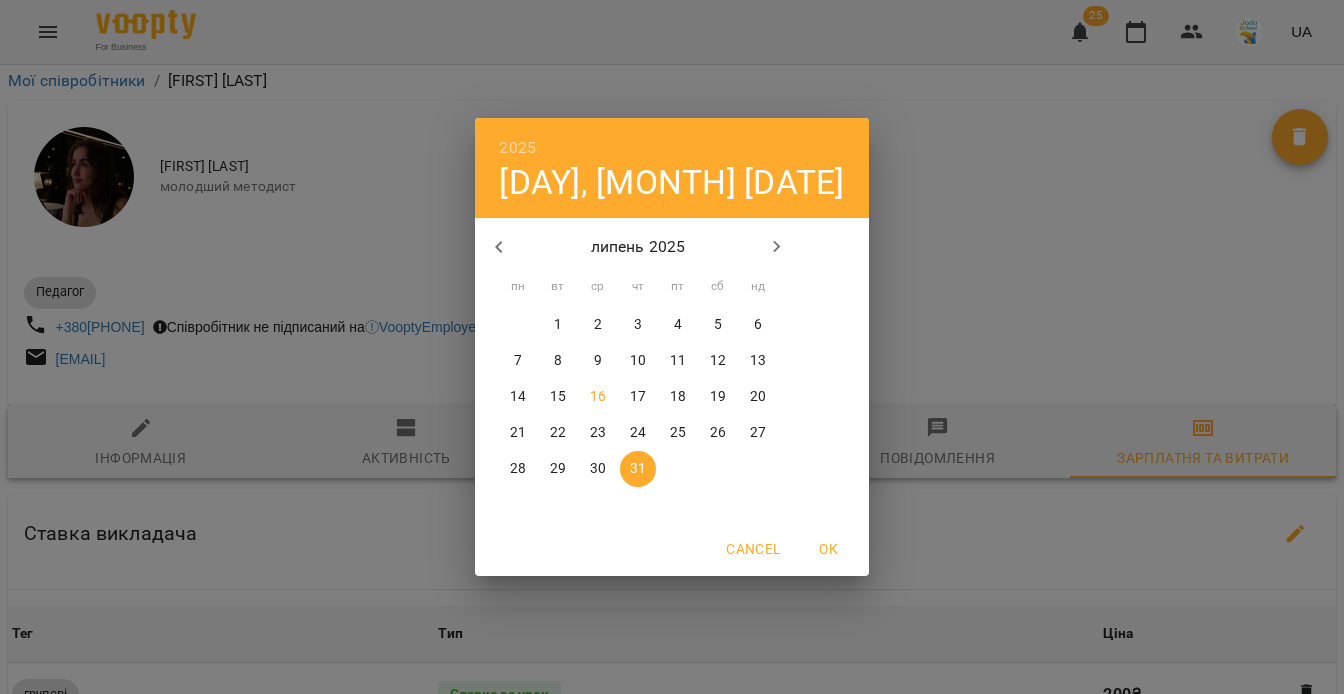 type on "**********" 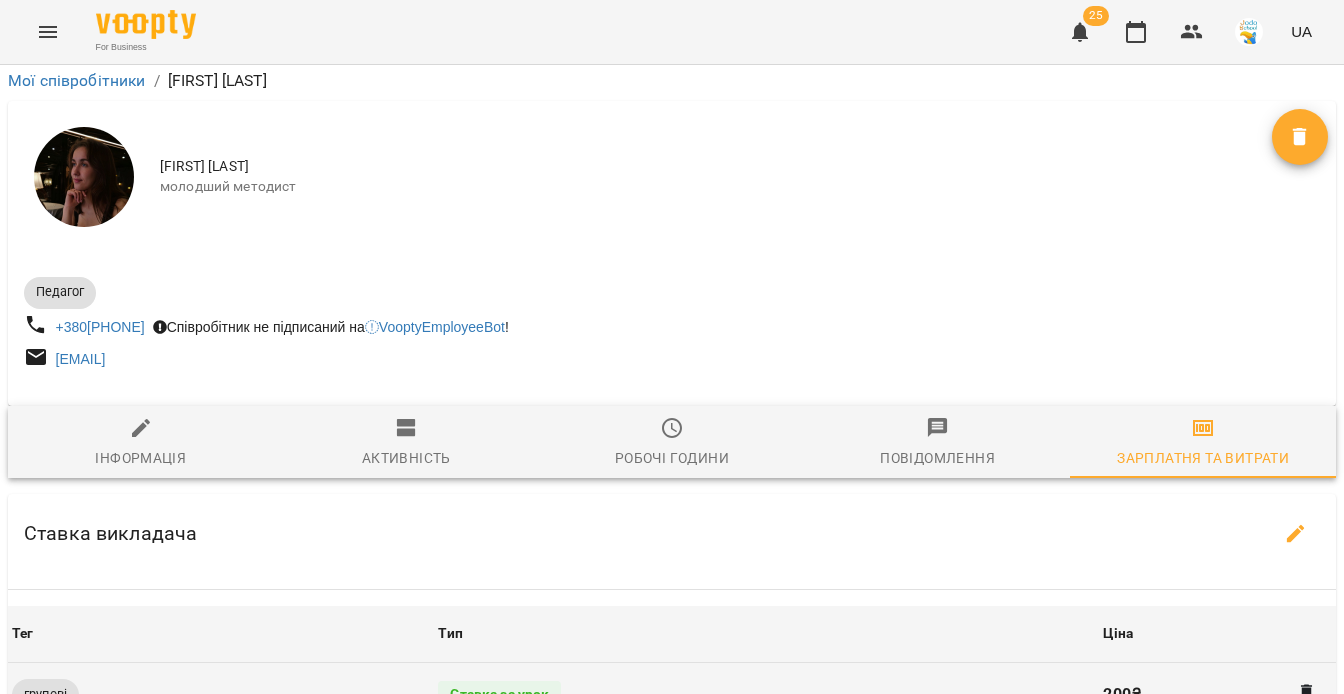 scroll, scrollTop: 600, scrollLeft: 0, axis: vertical 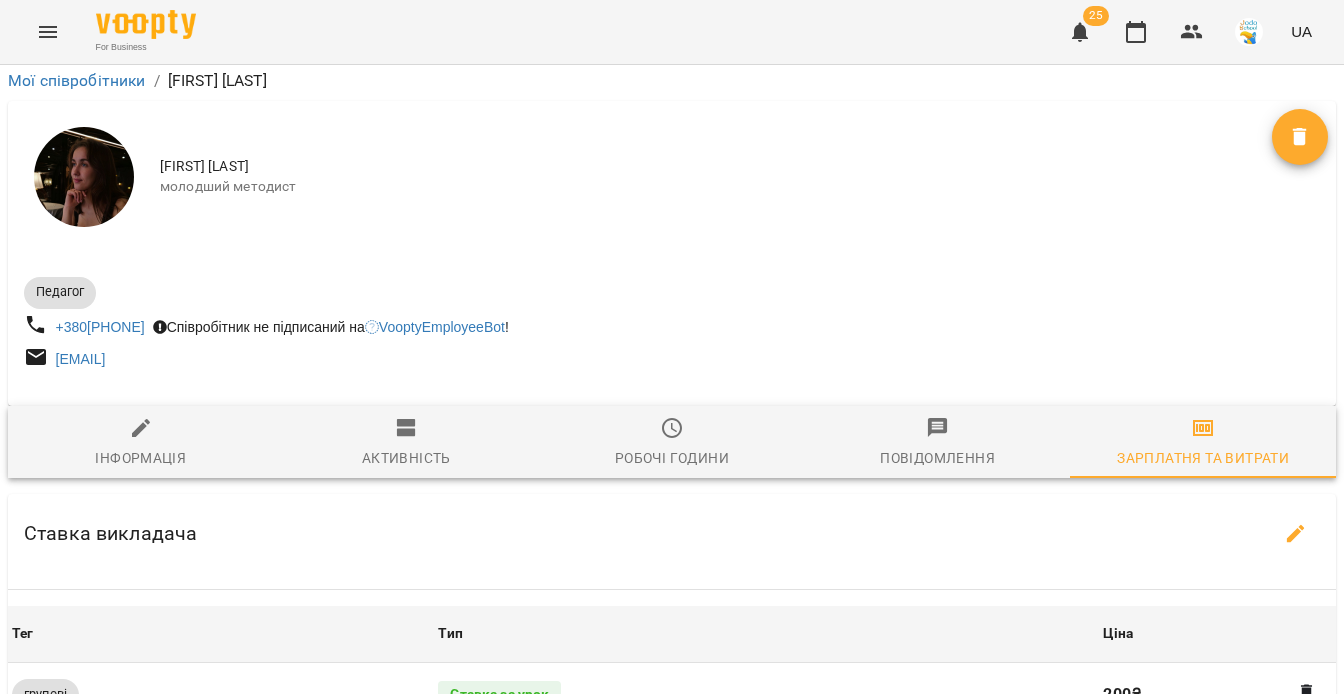 click on "Оновити" at bounding box center (865, 937) 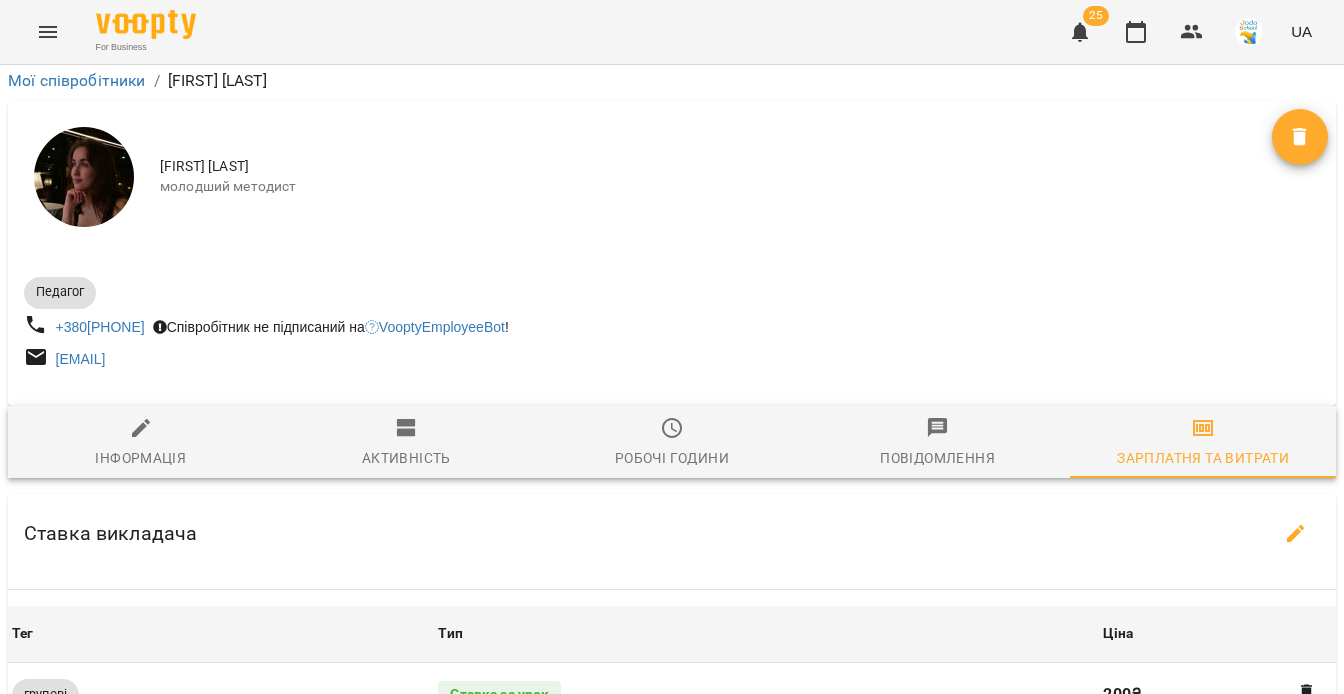 scroll, scrollTop: 493, scrollLeft: 0, axis: vertical 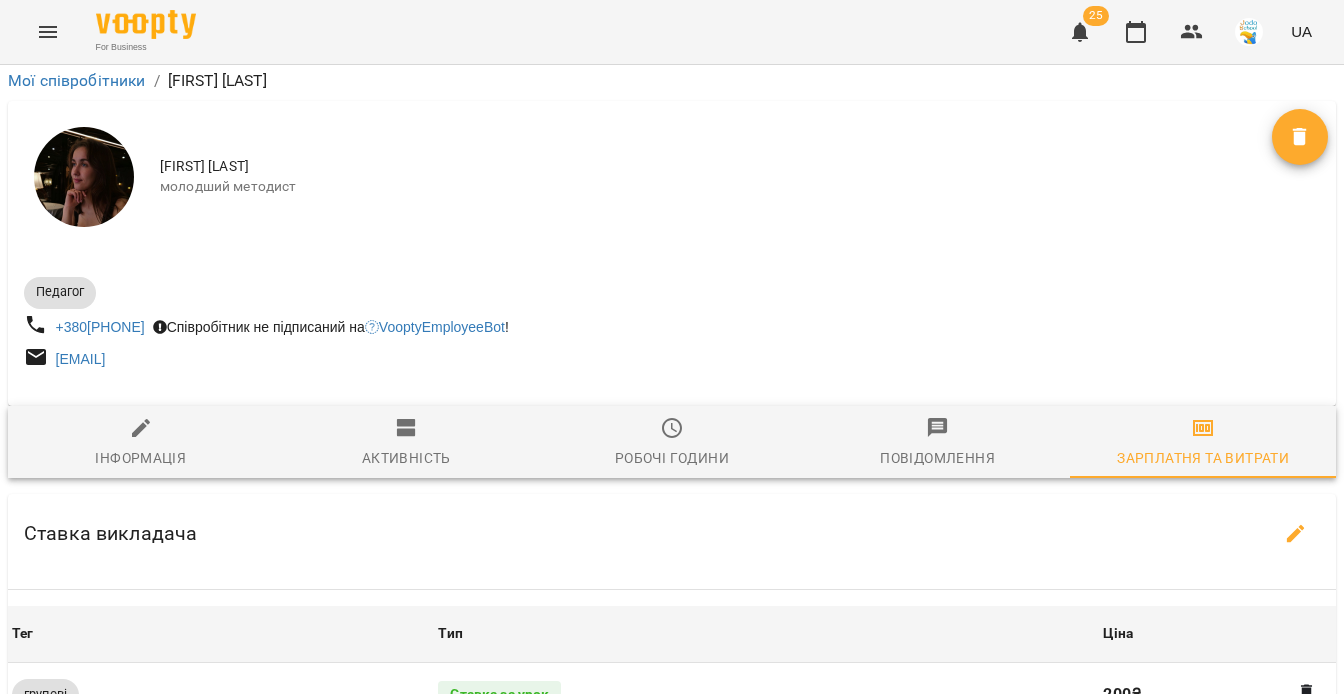 click on "Розрахувати ЗП" at bounding box center (672, 835) 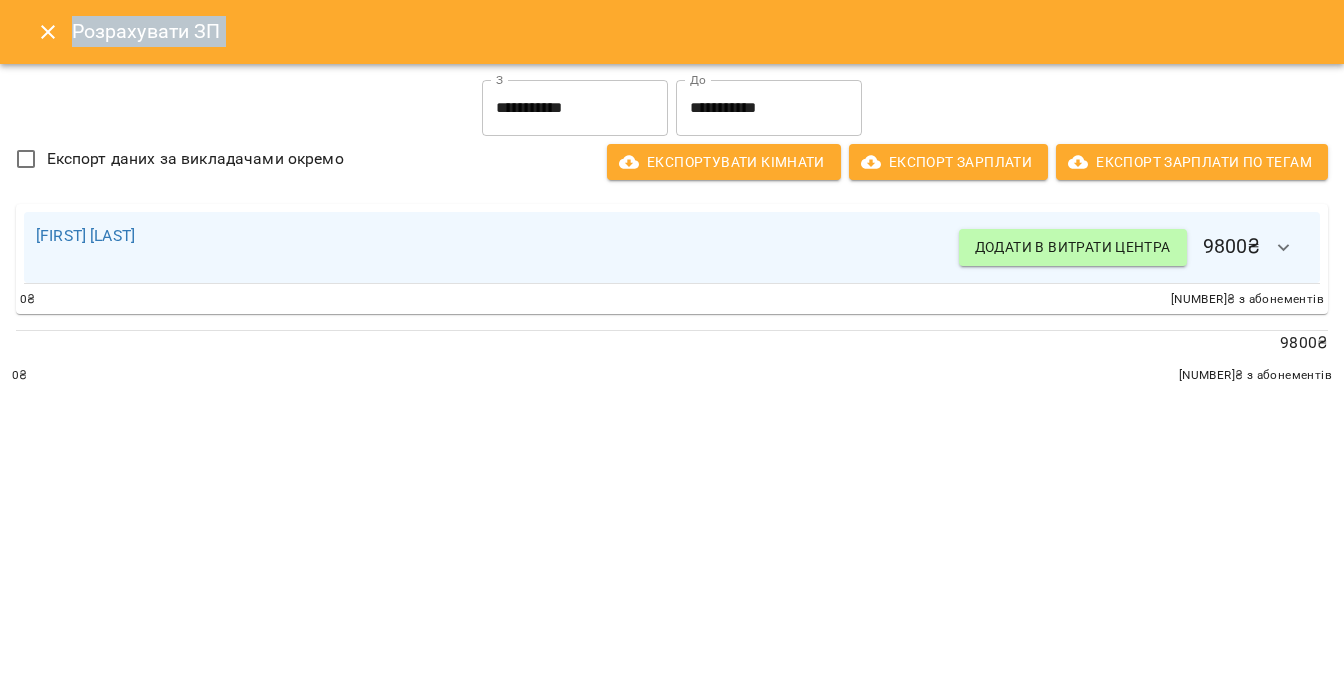 drag, startPoint x: 80, startPoint y: 67, endPoint x: 68, endPoint y: 58, distance: 15 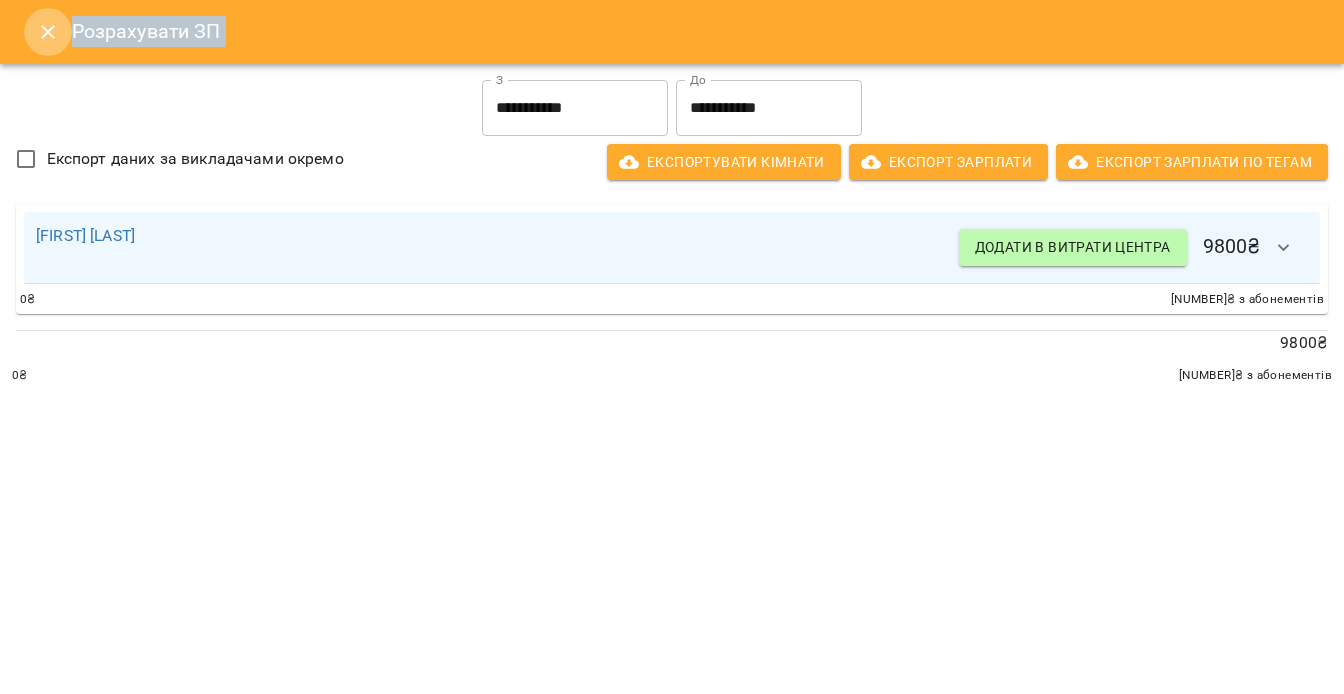 click 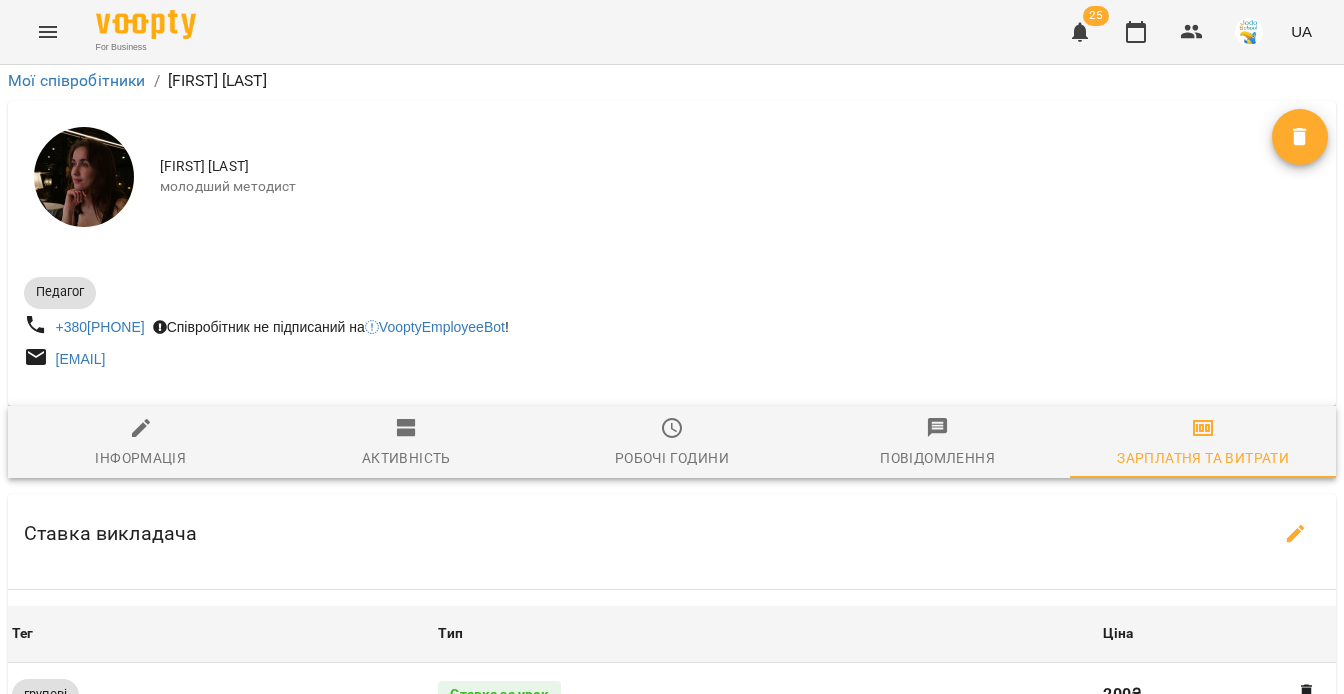 scroll, scrollTop: 658, scrollLeft: 0, axis: vertical 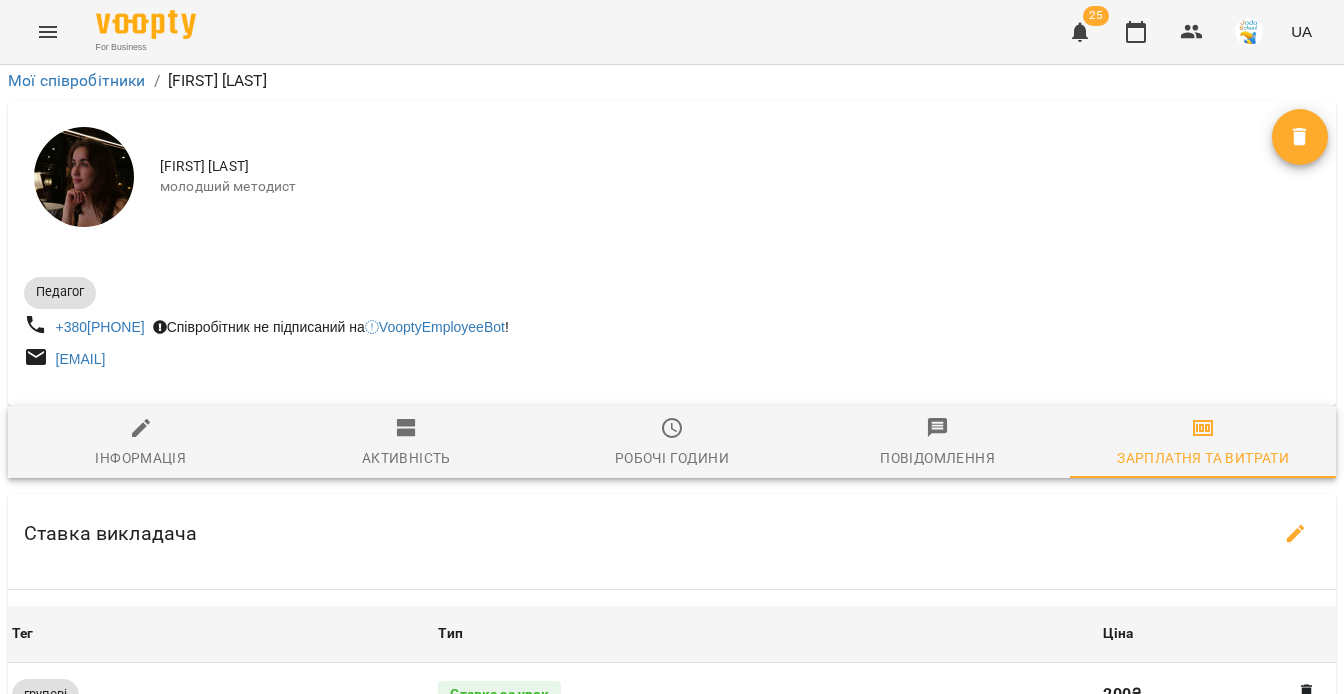 click on "Оновити" at bounding box center (865, 937) 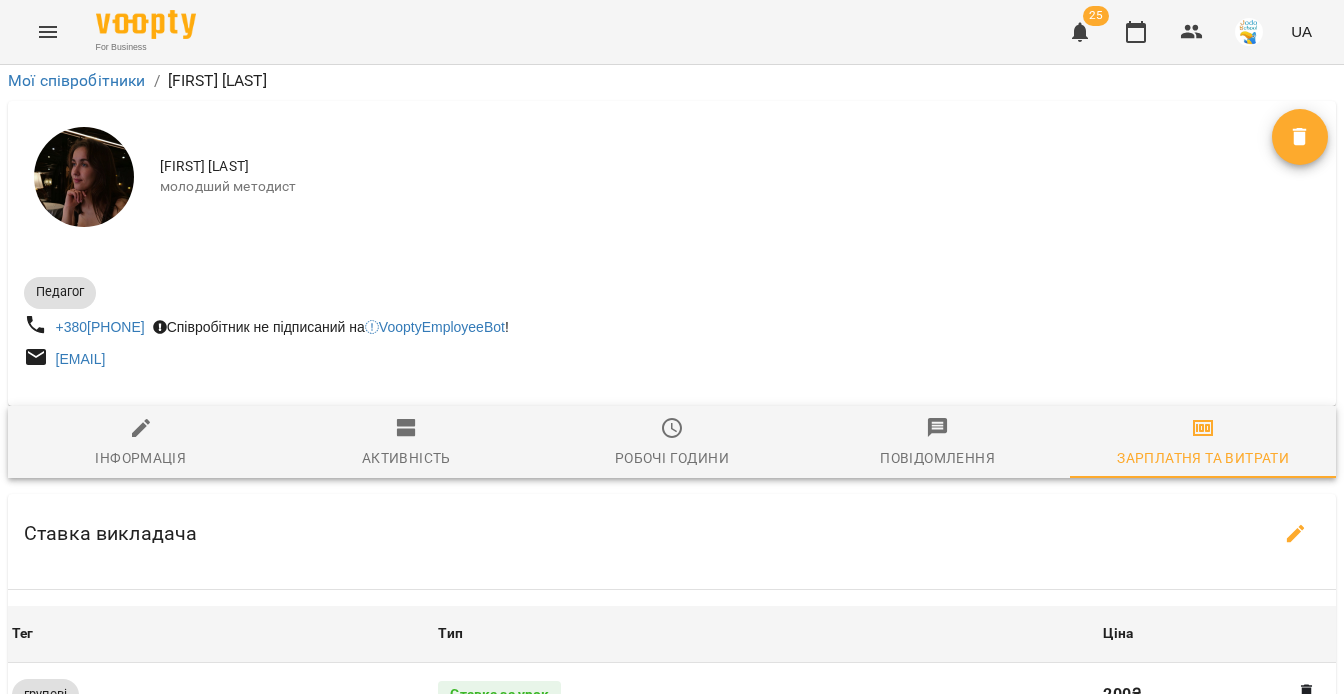 scroll, scrollTop: 658, scrollLeft: 0, axis: vertical 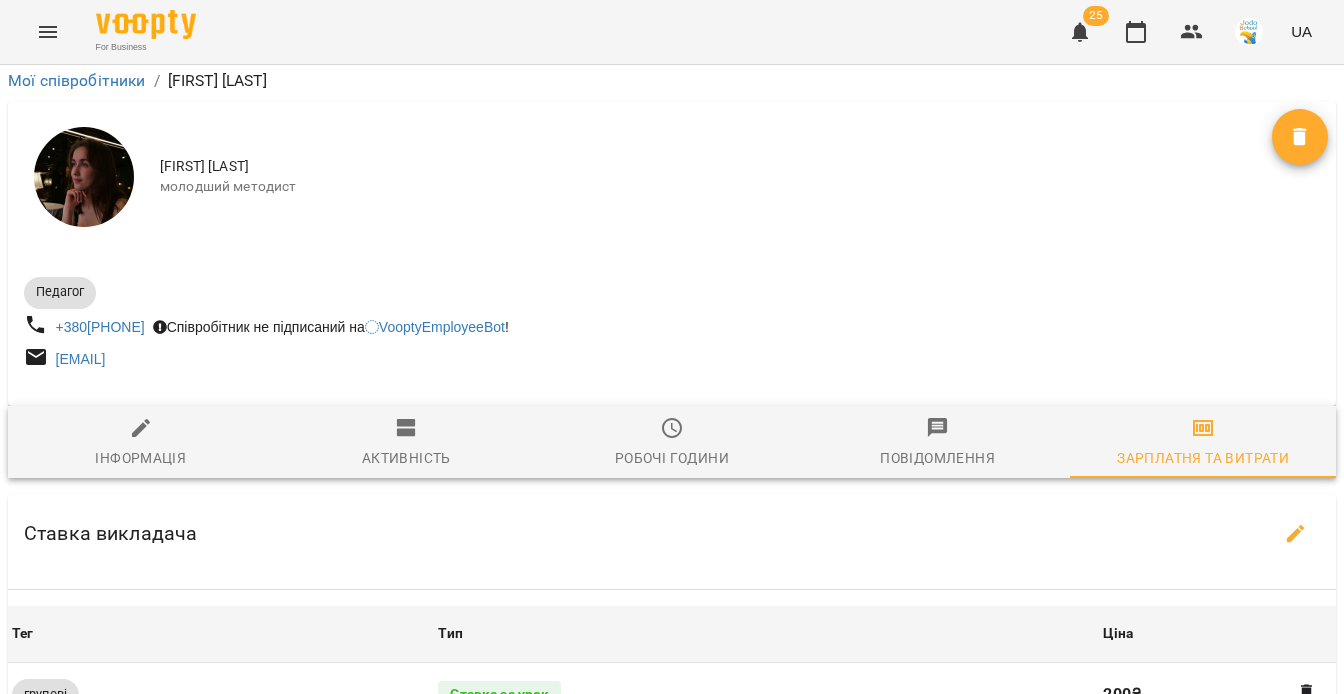 type 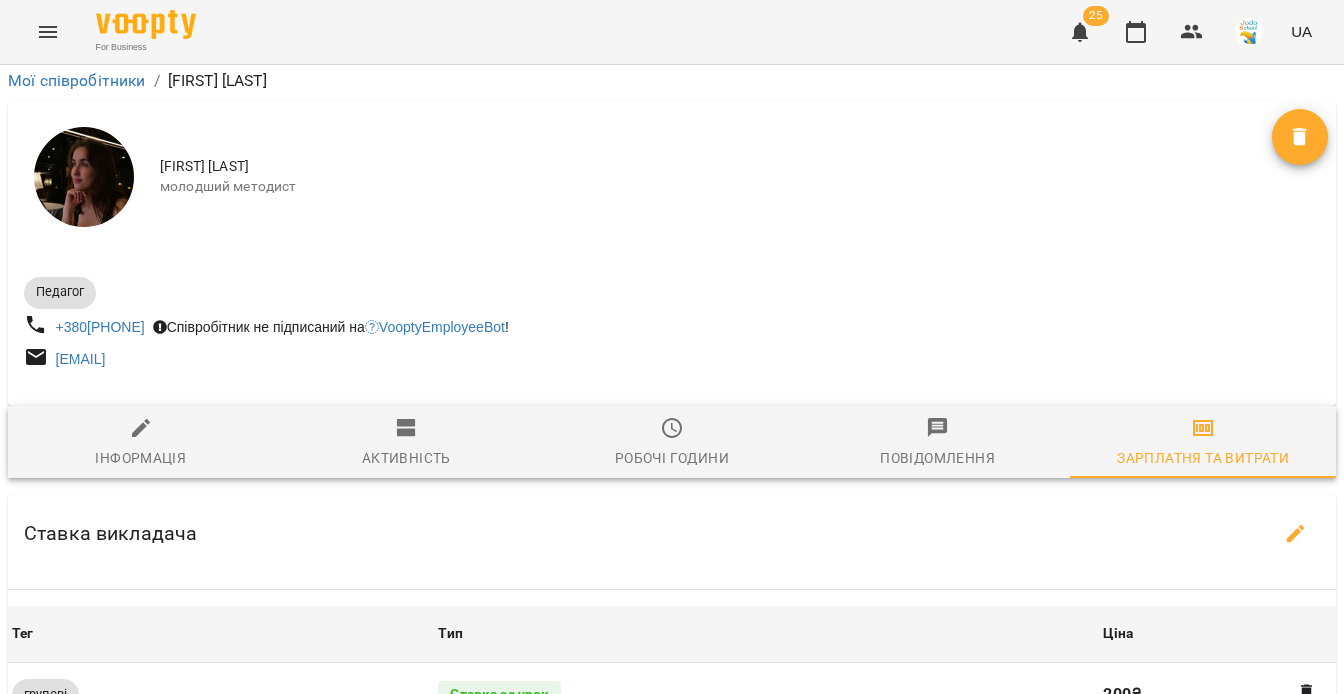 scroll, scrollTop: 196, scrollLeft: 0, axis: vertical 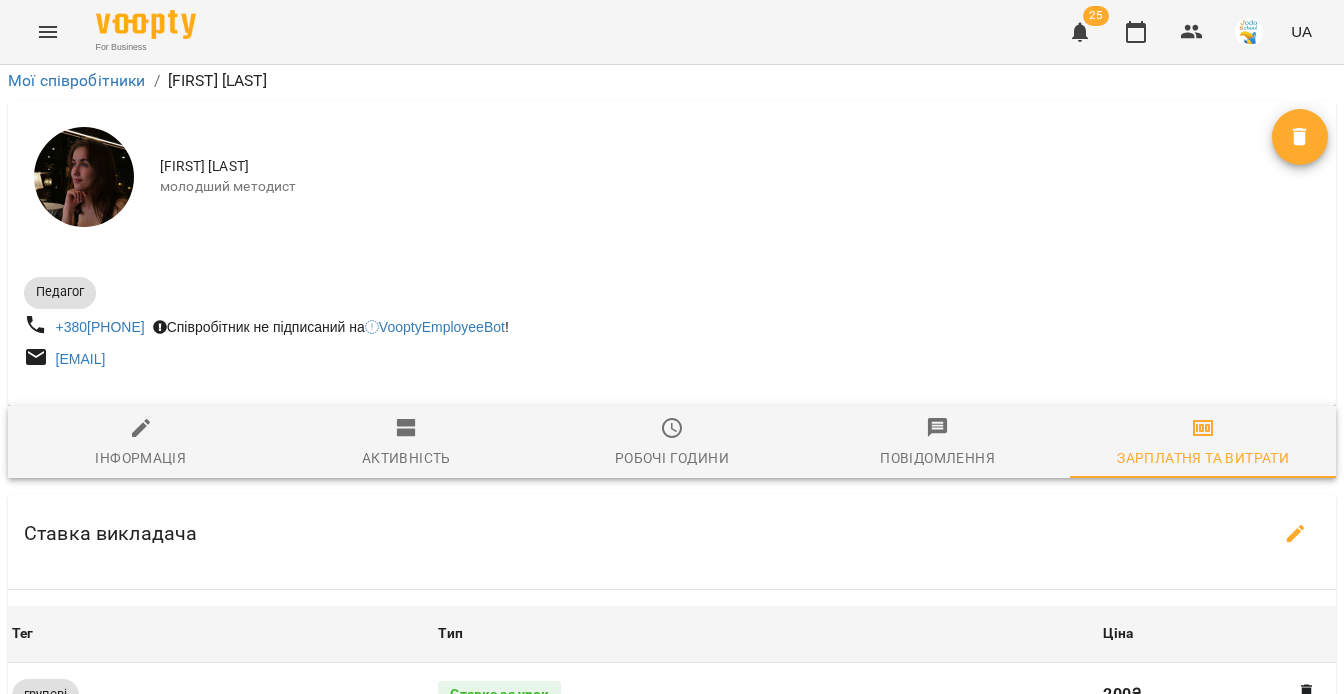 click on "Розрахувати ЗП" at bounding box center [672, 835] 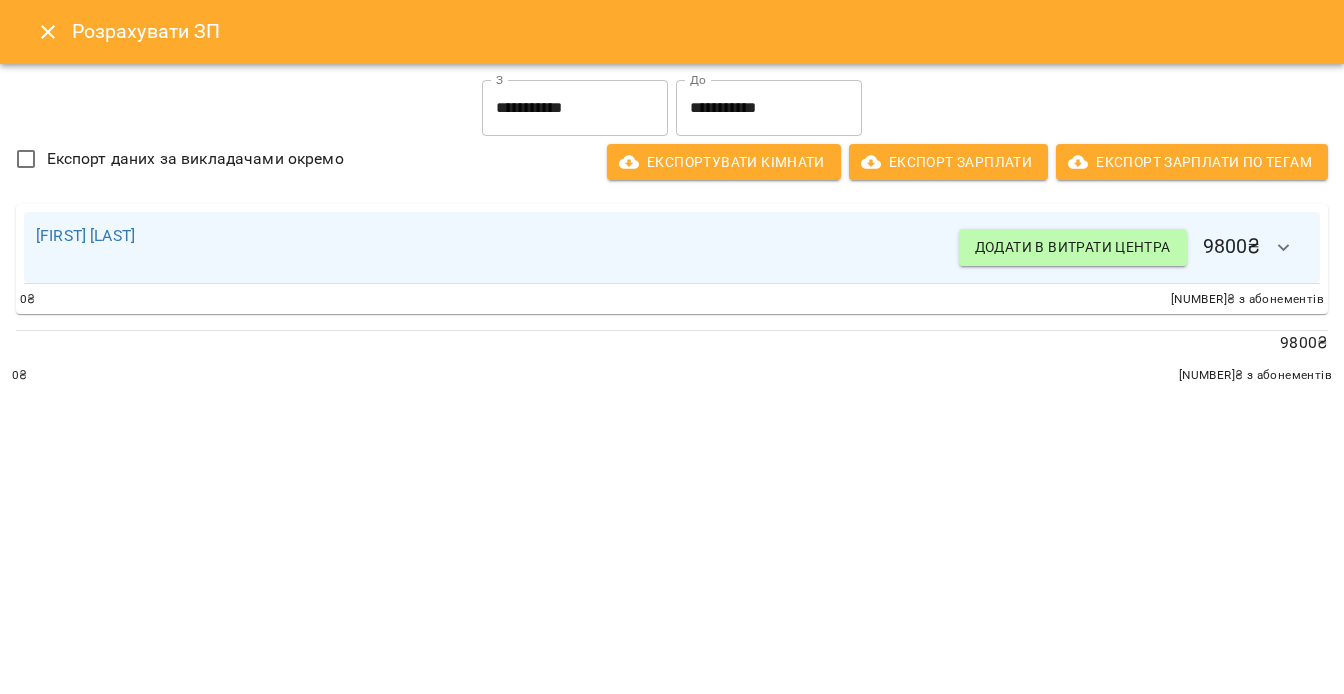 click on "**********" at bounding box center (575, 108) 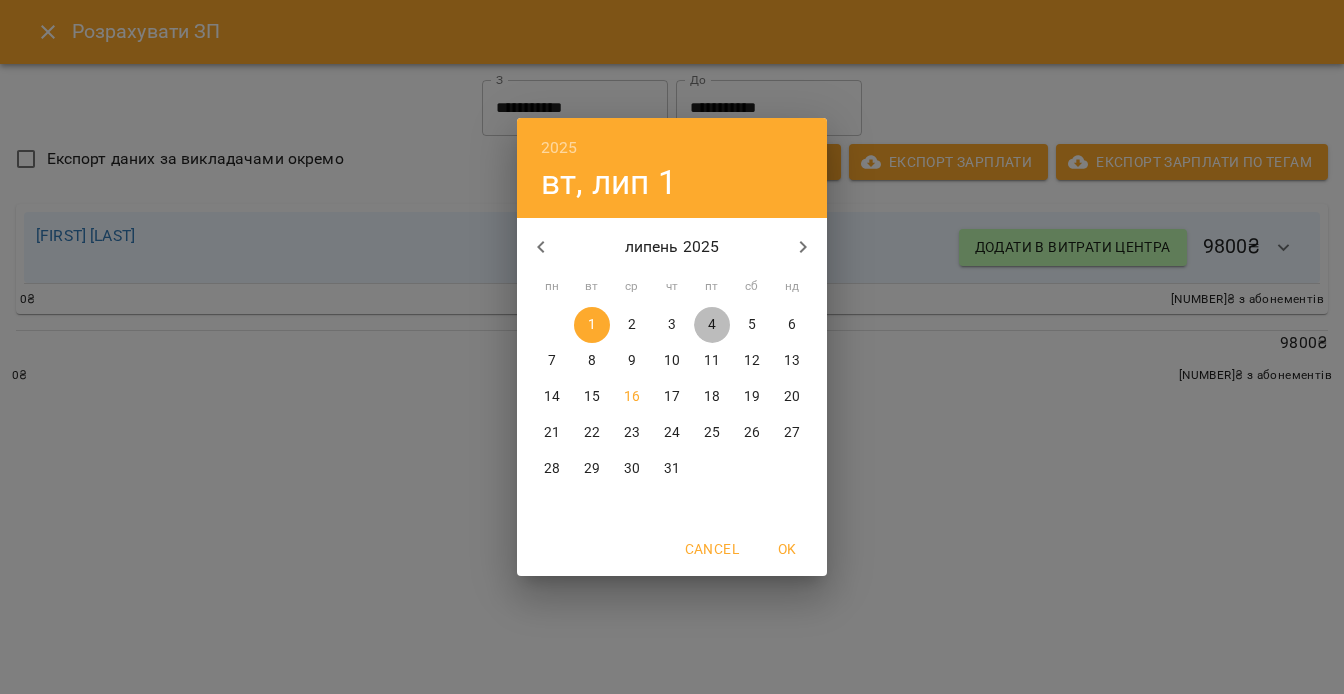 click on "4" at bounding box center [712, 325] 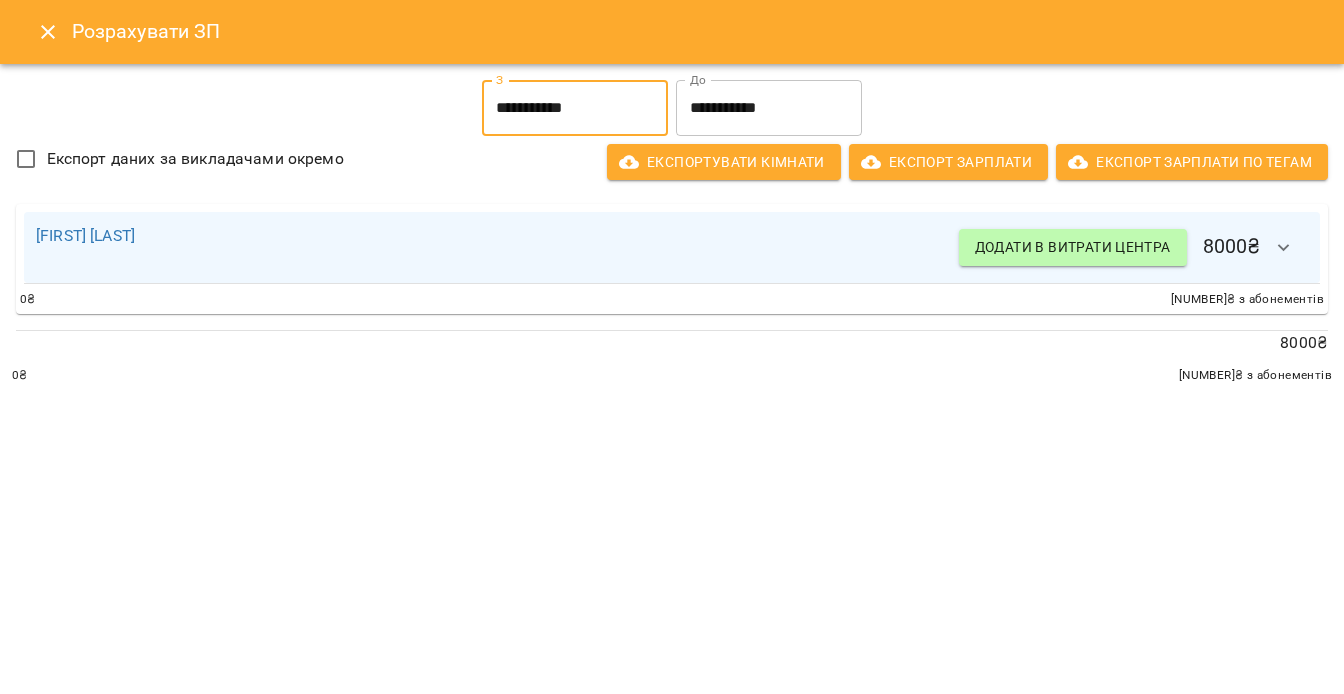 click on "**********" at bounding box center [769, 108] 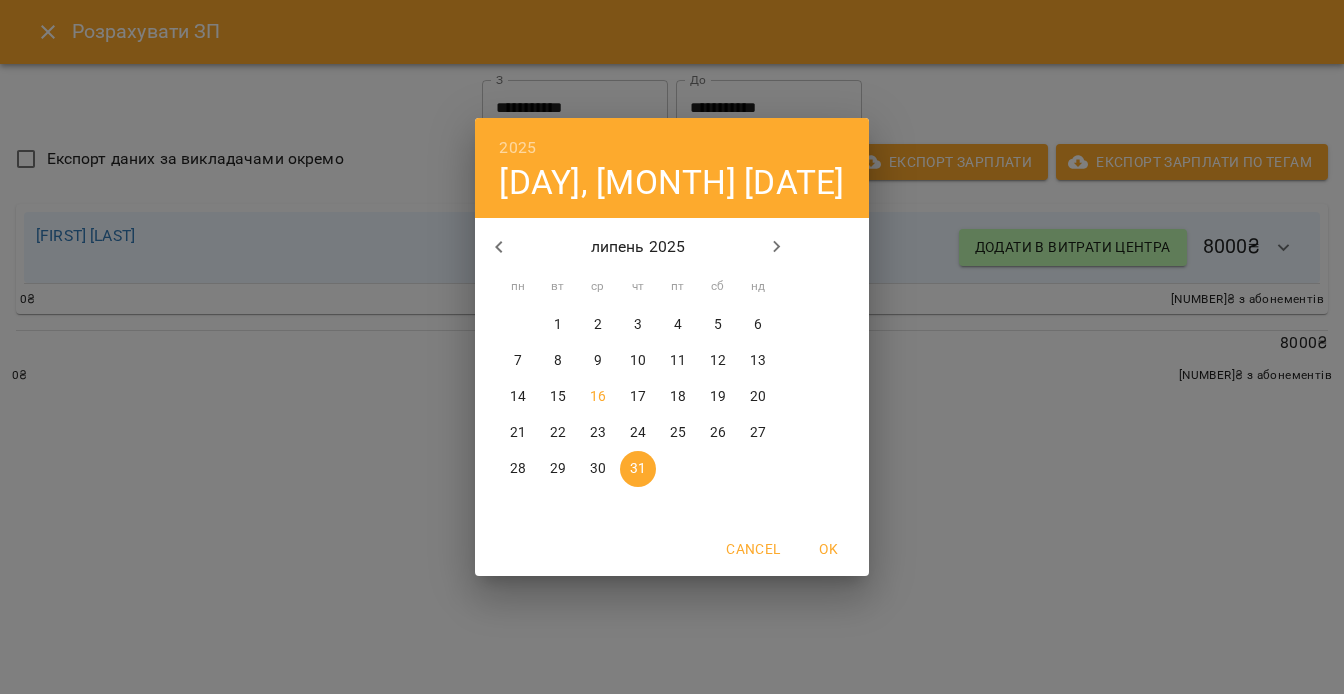 click on "4" at bounding box center (678, 325) 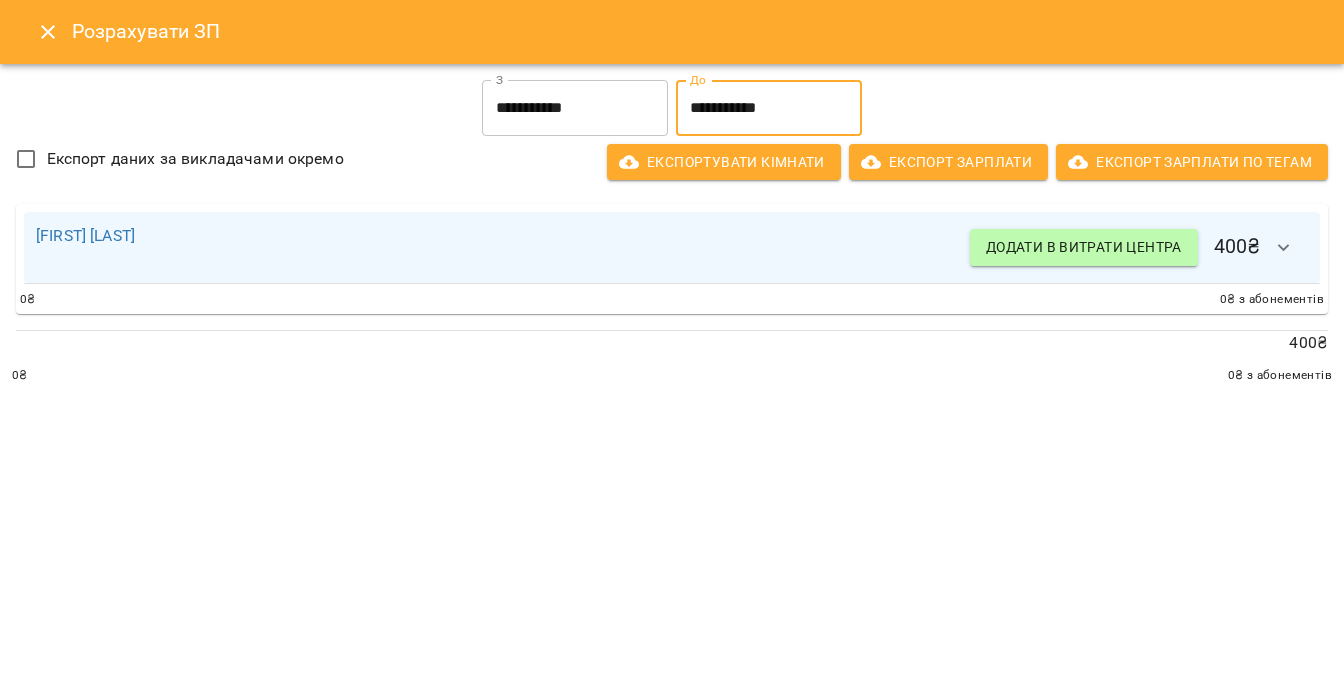 click 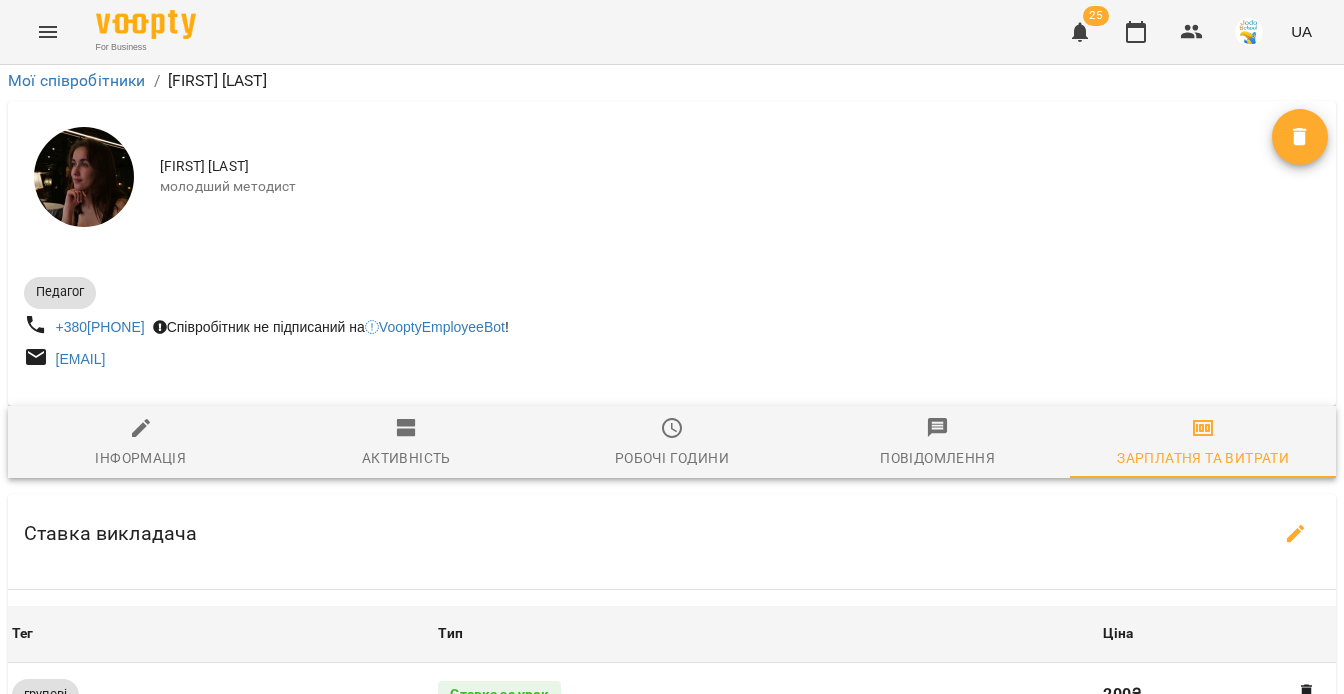 scroll, scrollTop: 658, scrollLeft: 0, axis: vertical 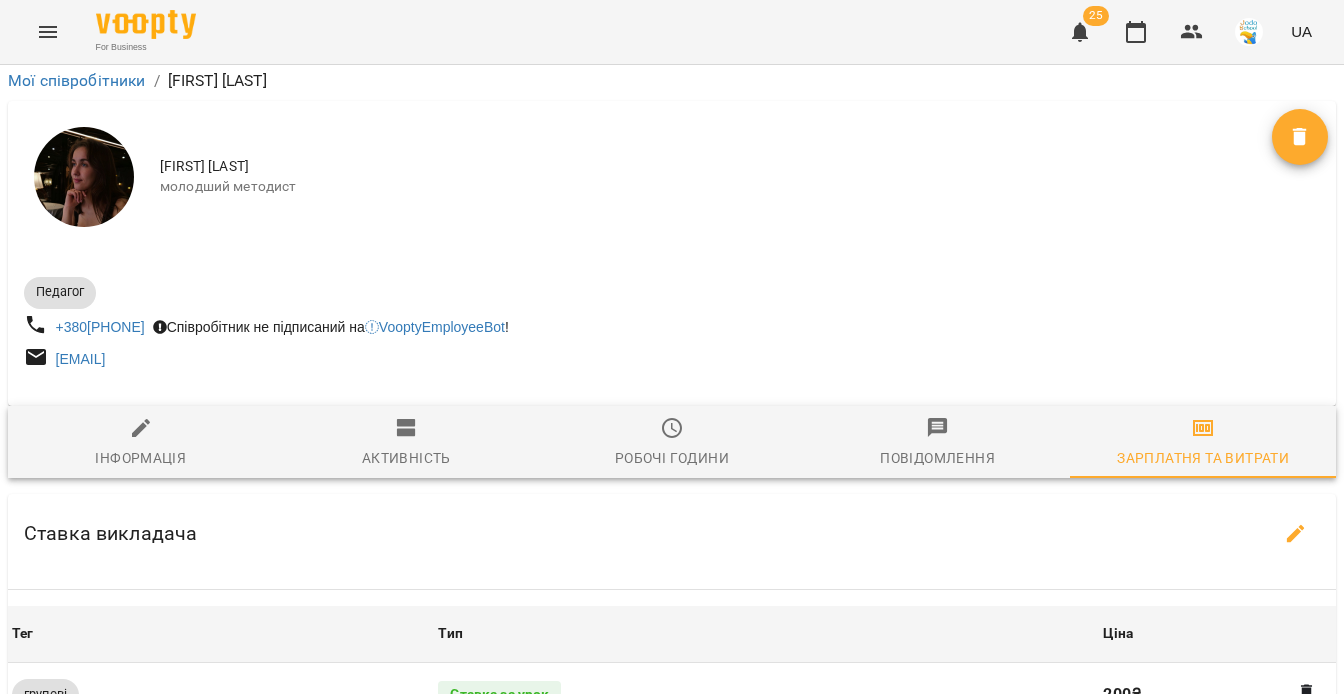 click on "Оновити" at bounding box center (865, 937) 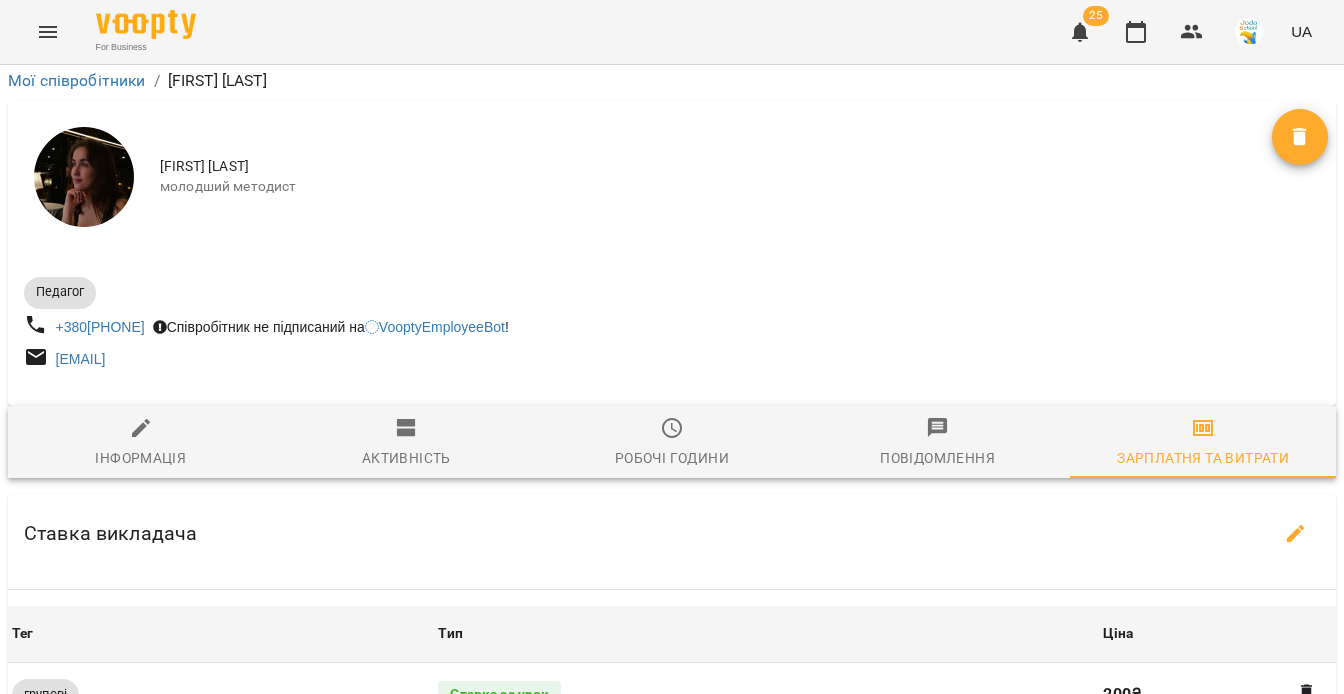 scroll, scrollTop: 658, scrollLeft: 0, axis: vertical 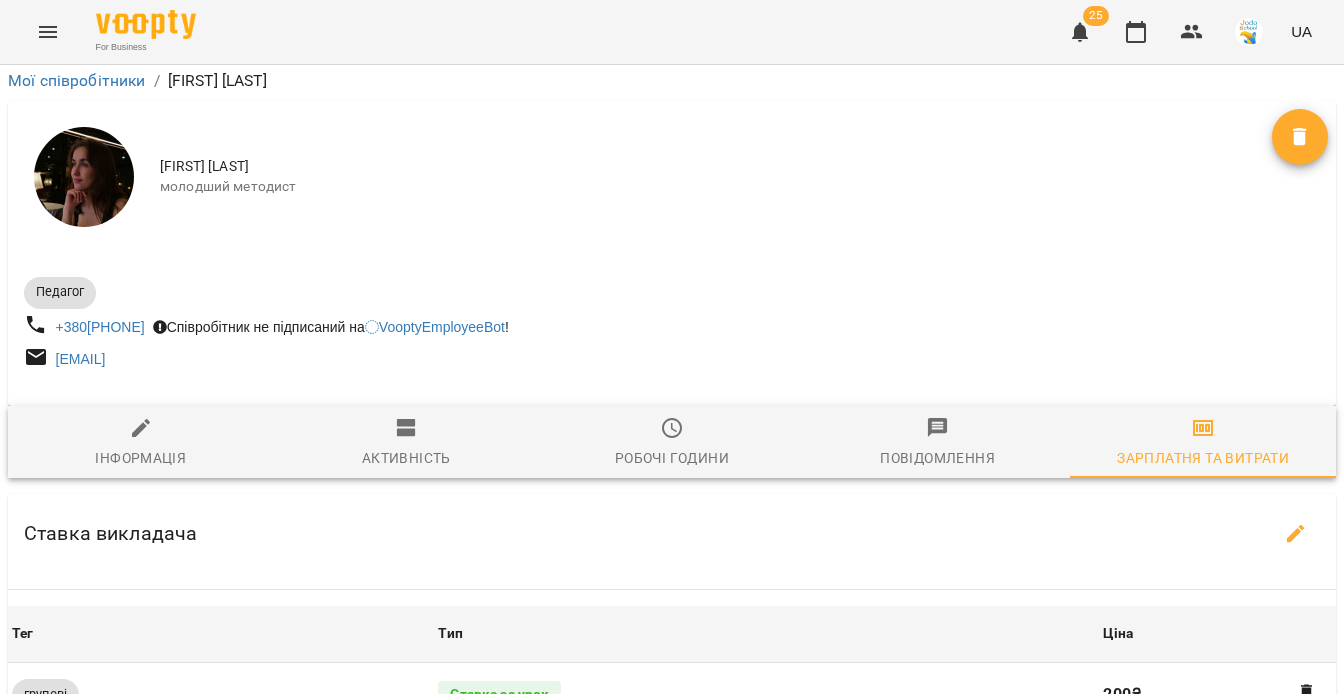 click on "Розрахувати ЗП" at bounding box center (672, 835) 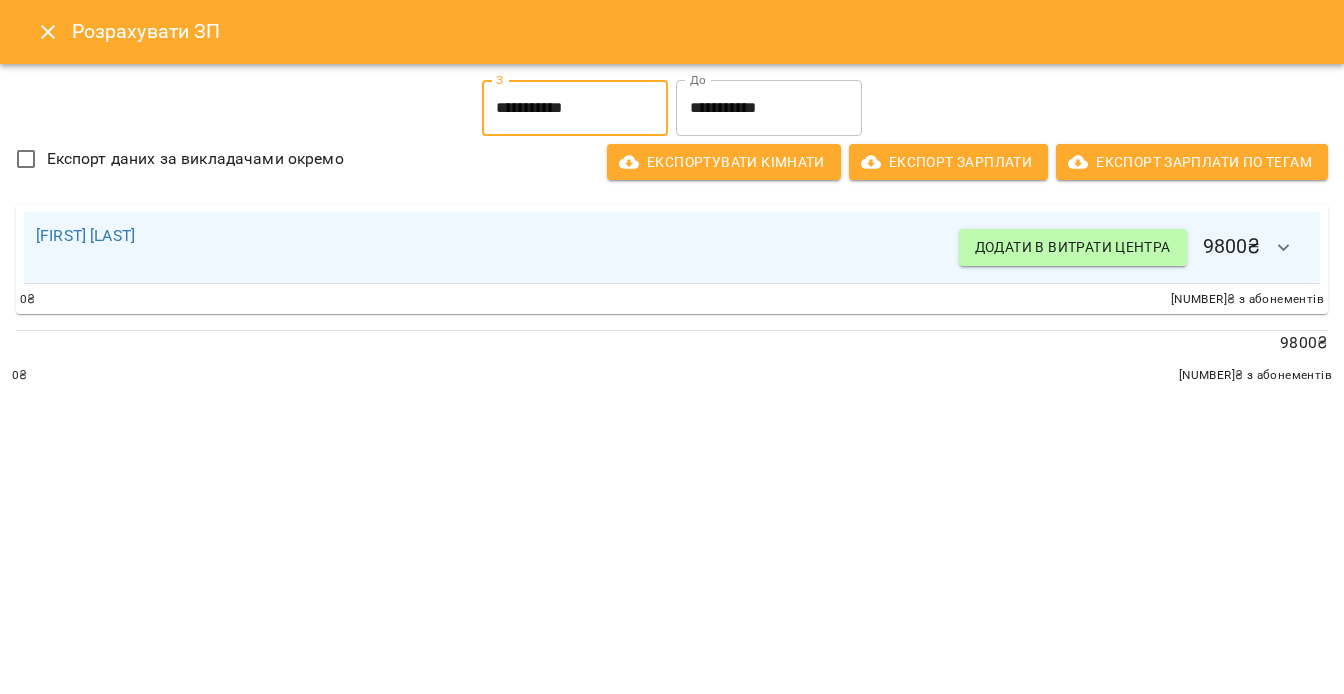 click on "**********" at bounding box center [575, 108] 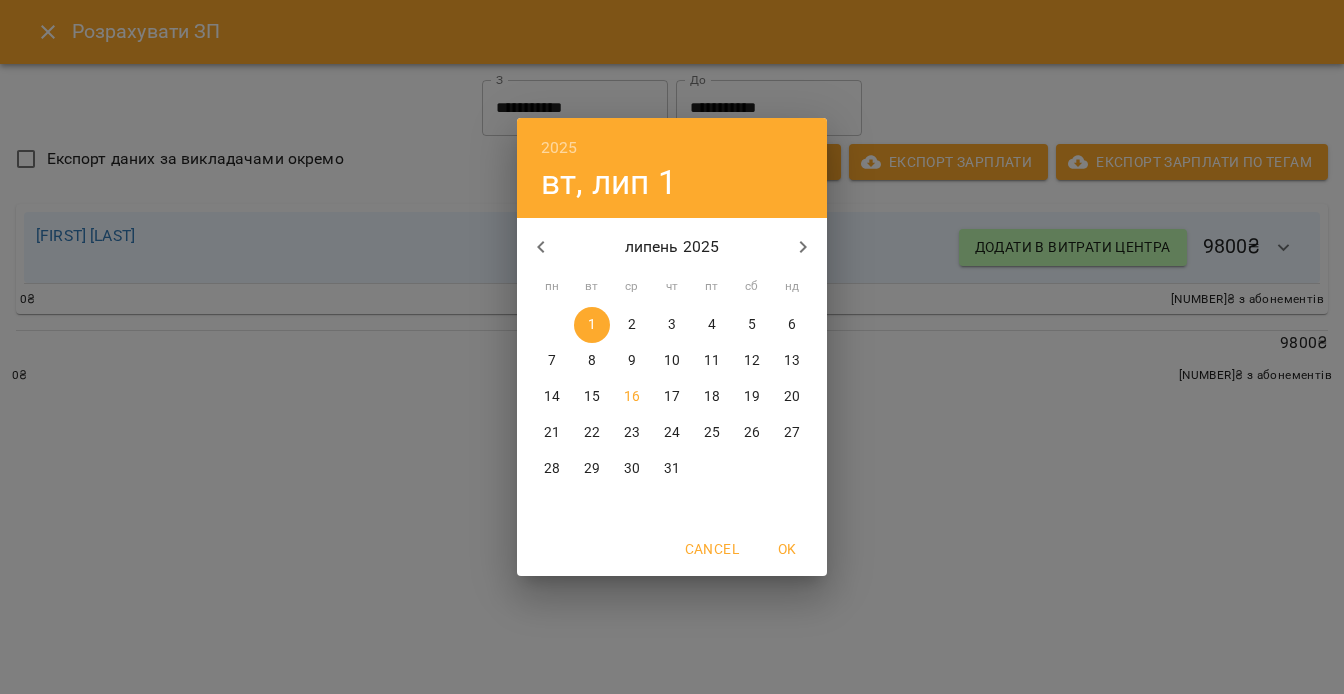 click on "4" at bounding box center [712, 325] 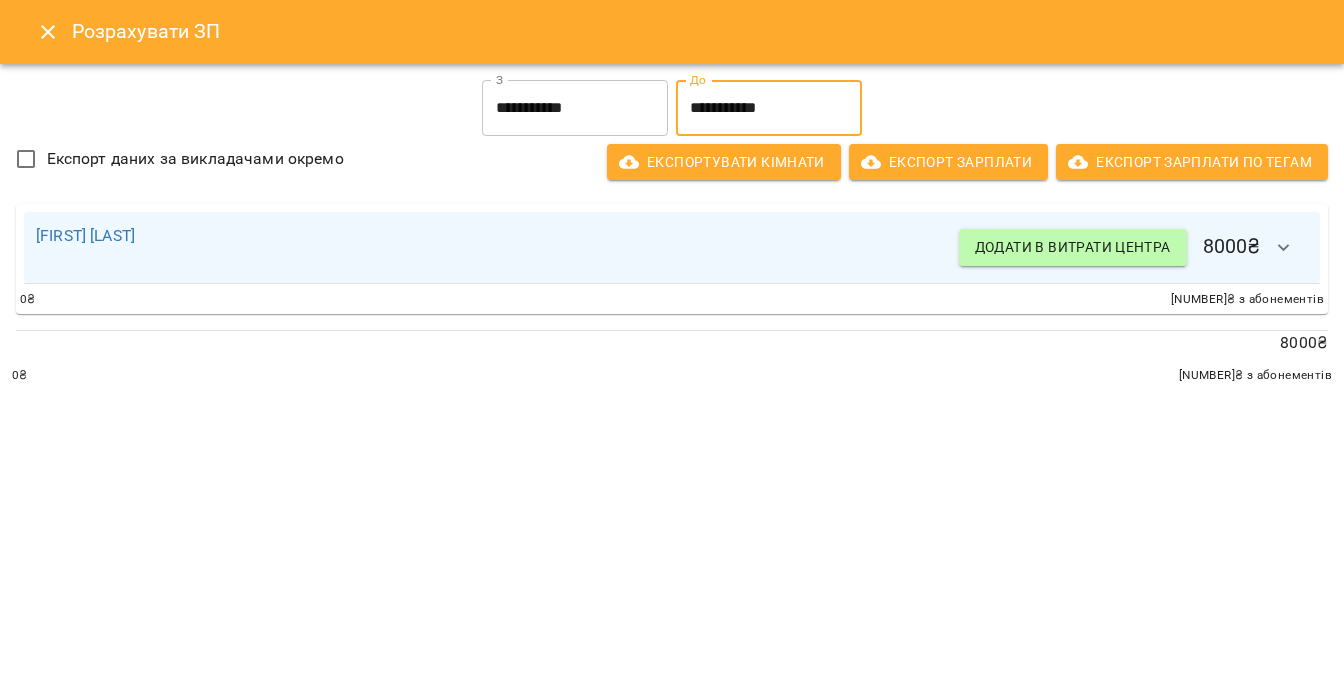 click on "**********" at bounding box center [769, 108] 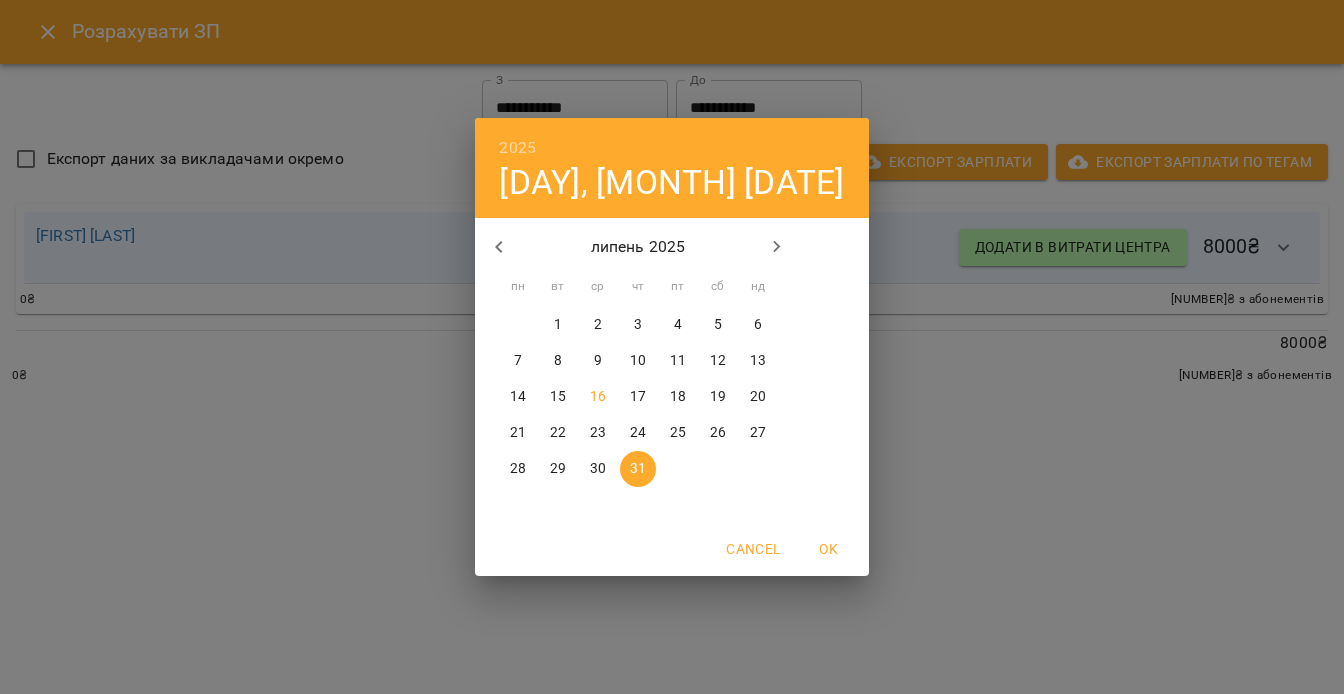 click on "4" at bounding box center (678, 325) 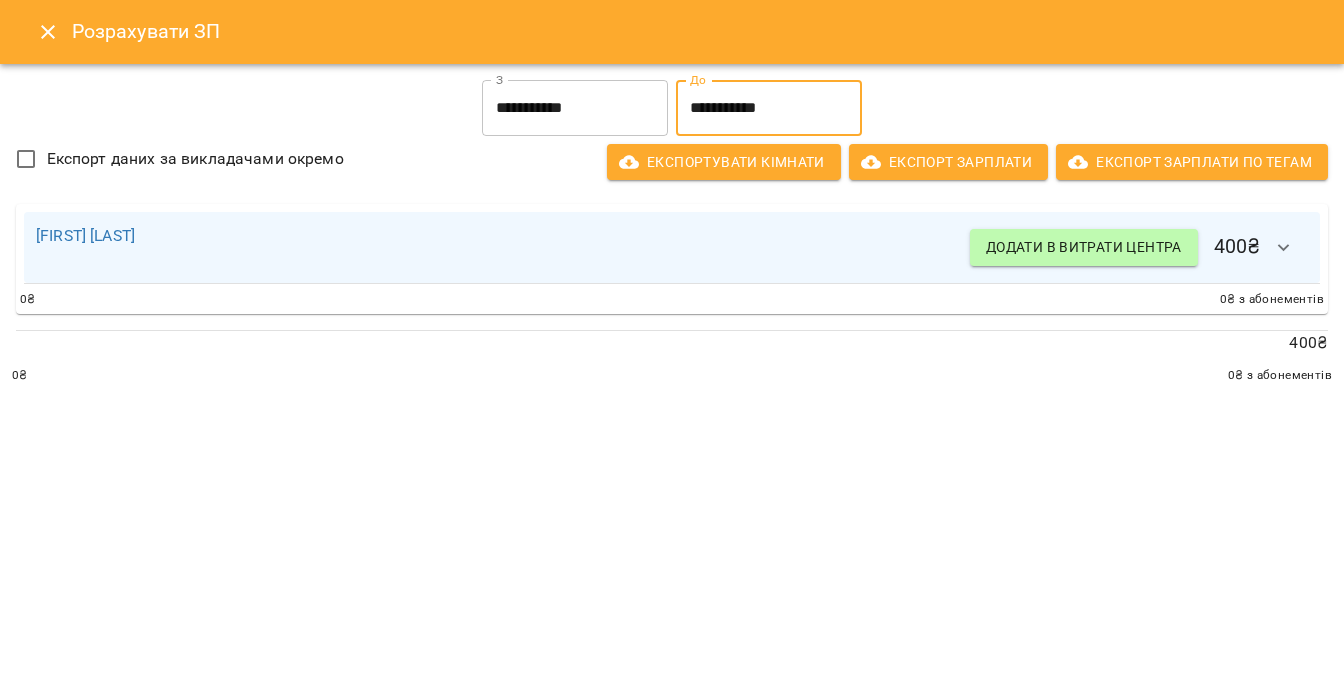 click at bounding box center (48, 32) 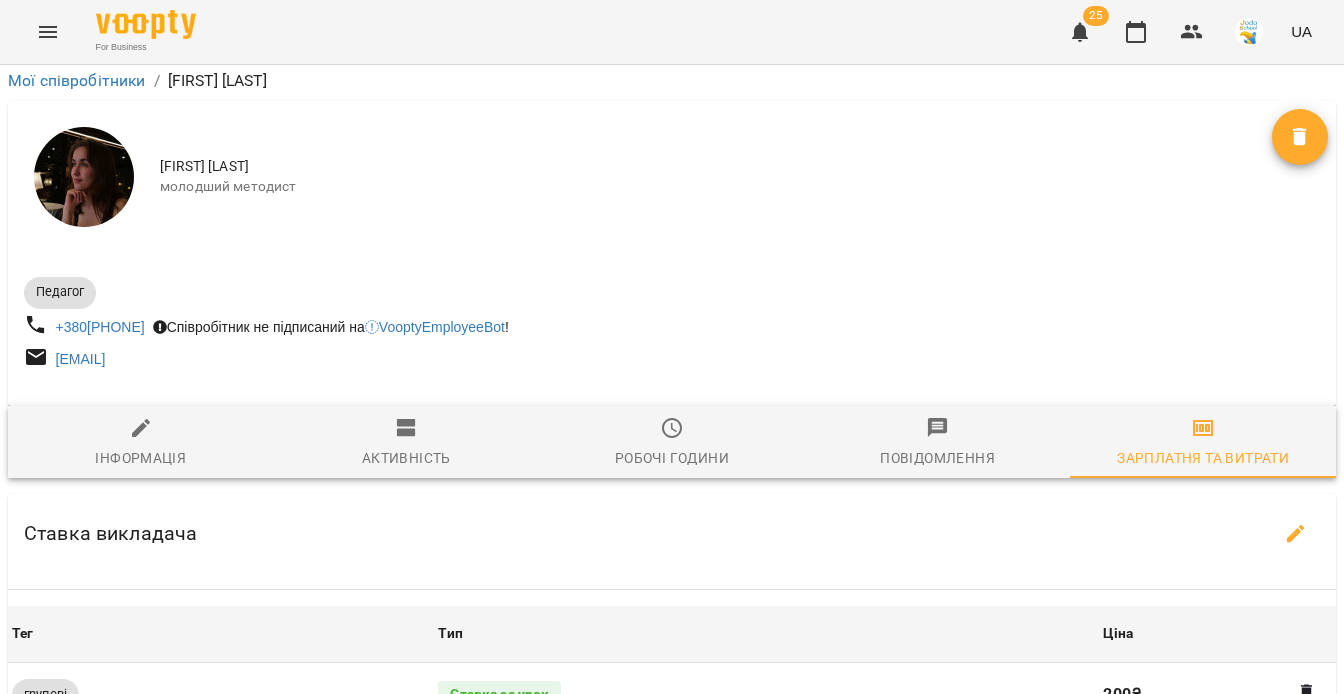 click on "**********" at bounding box center [509, 937] 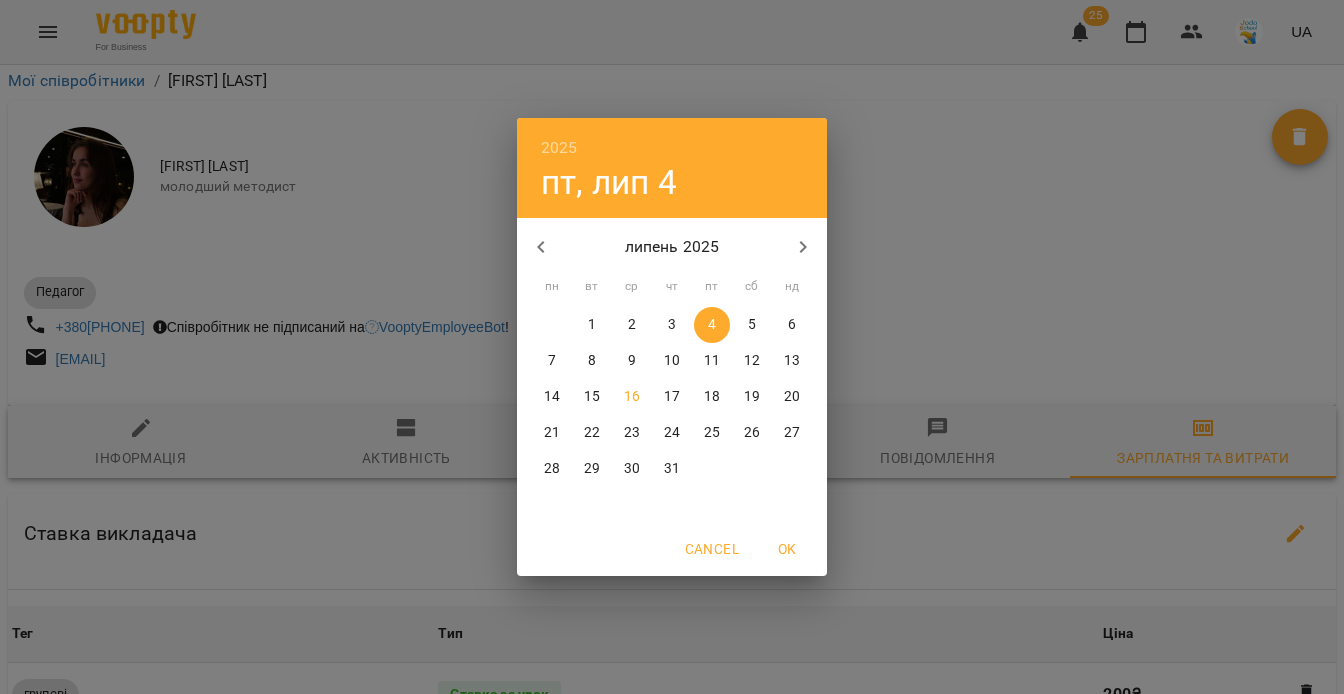 click on "16" at bounding box center (632, 397) 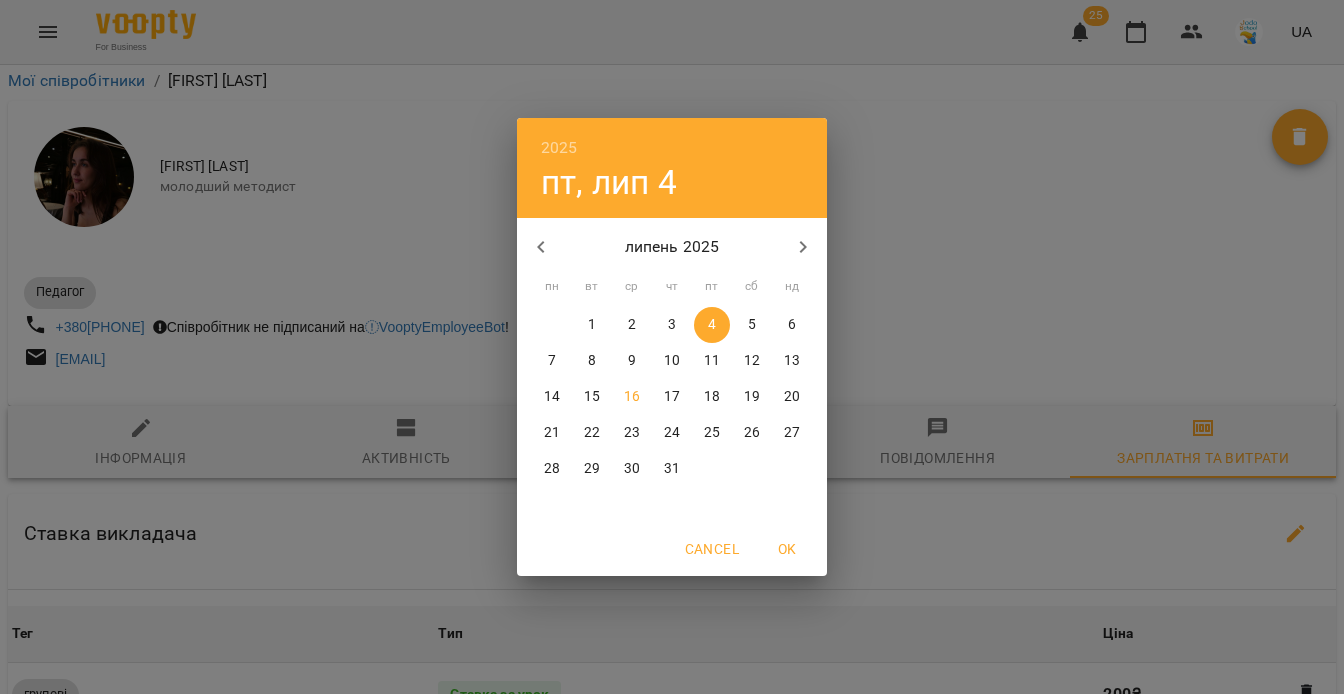 type on "**********" 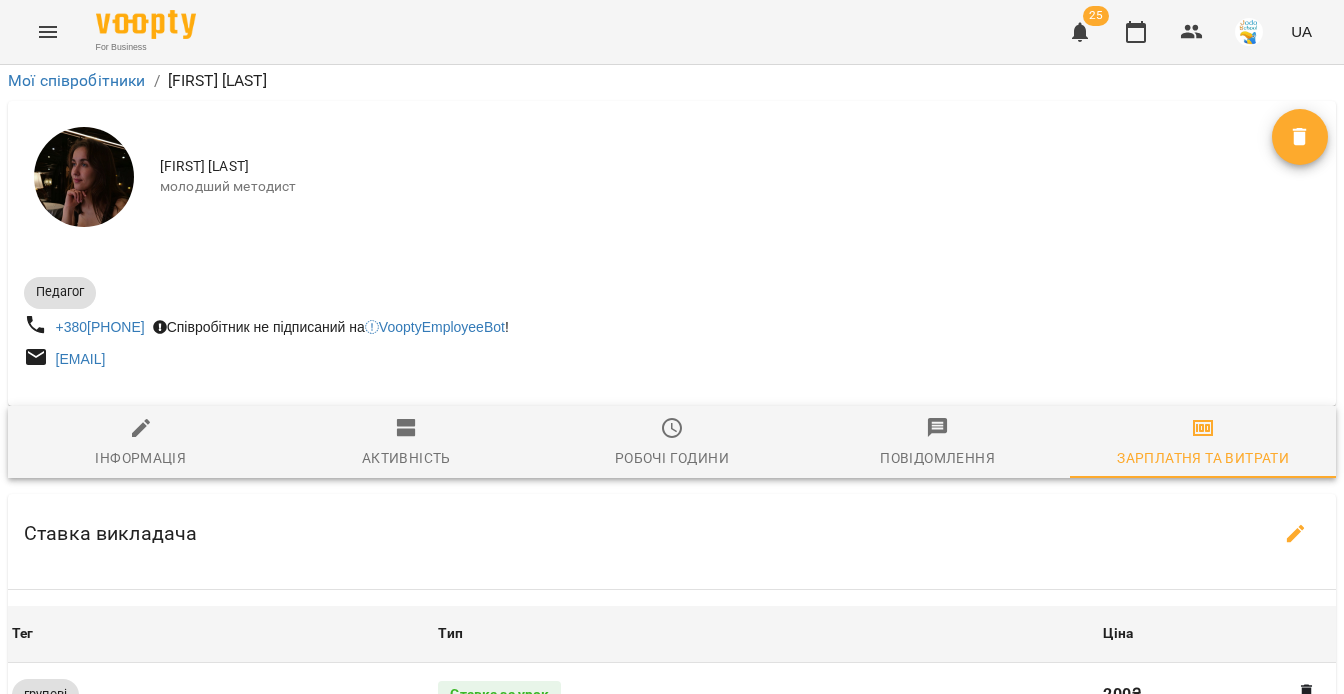 click on "**********" at bounding box center [703, 937] 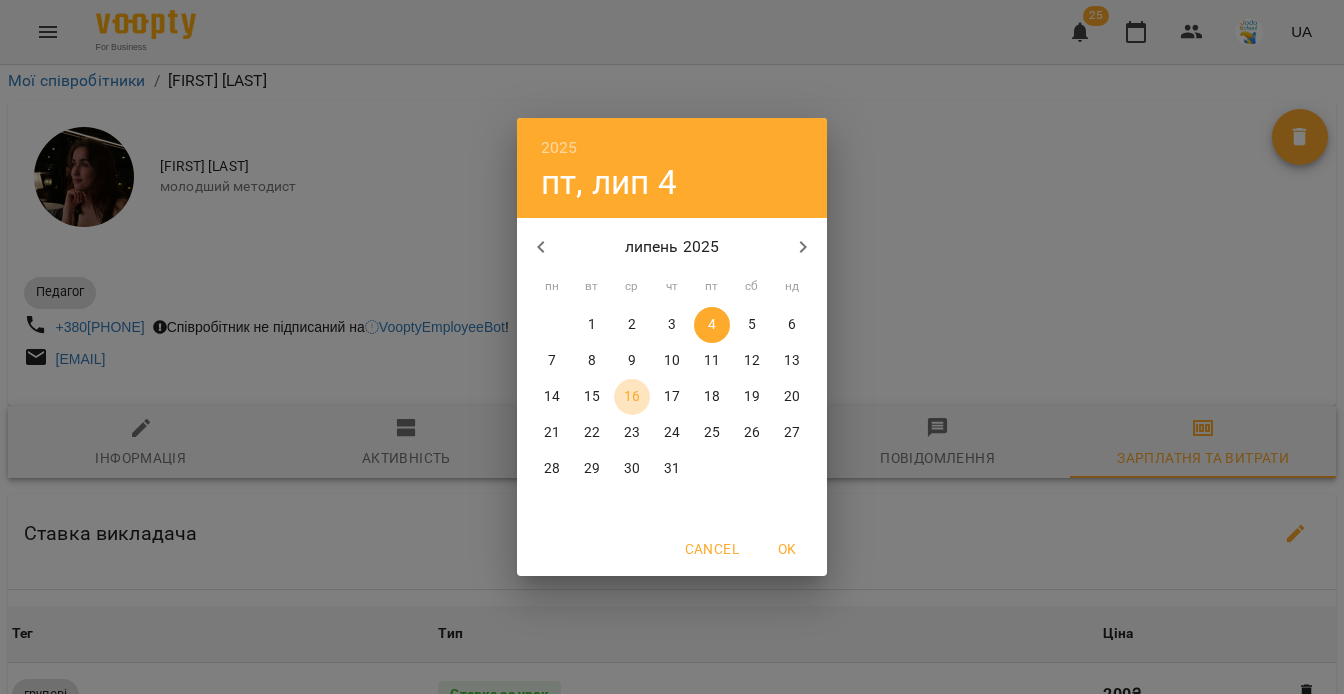 click on "16" at bounding box center [632, 397] 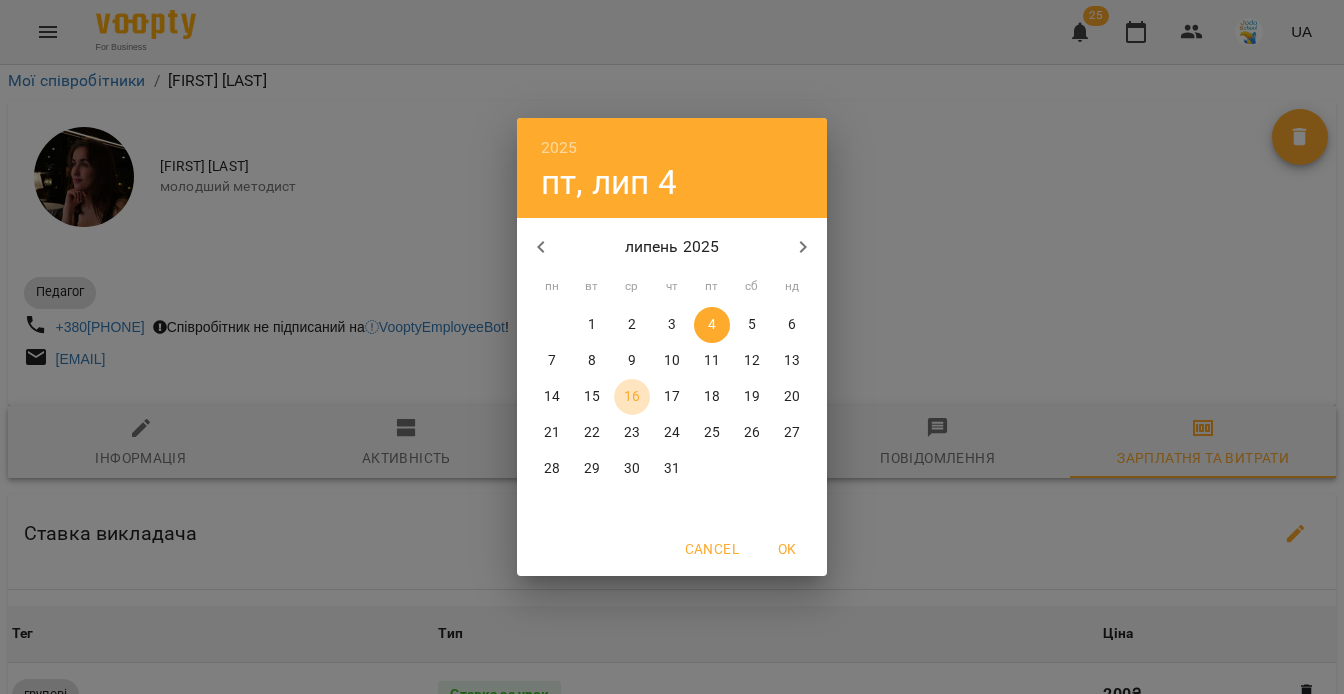 type on "**********" 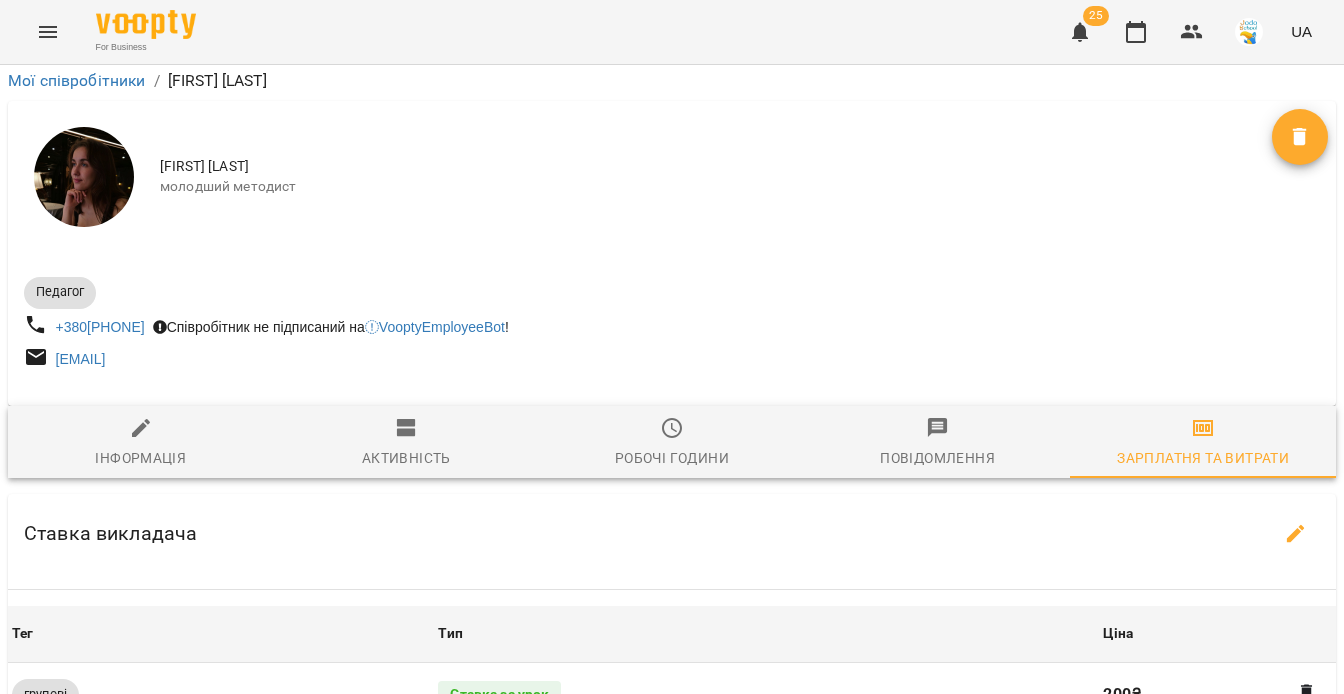 click on "Оновити" at bounding box center (865, 937) 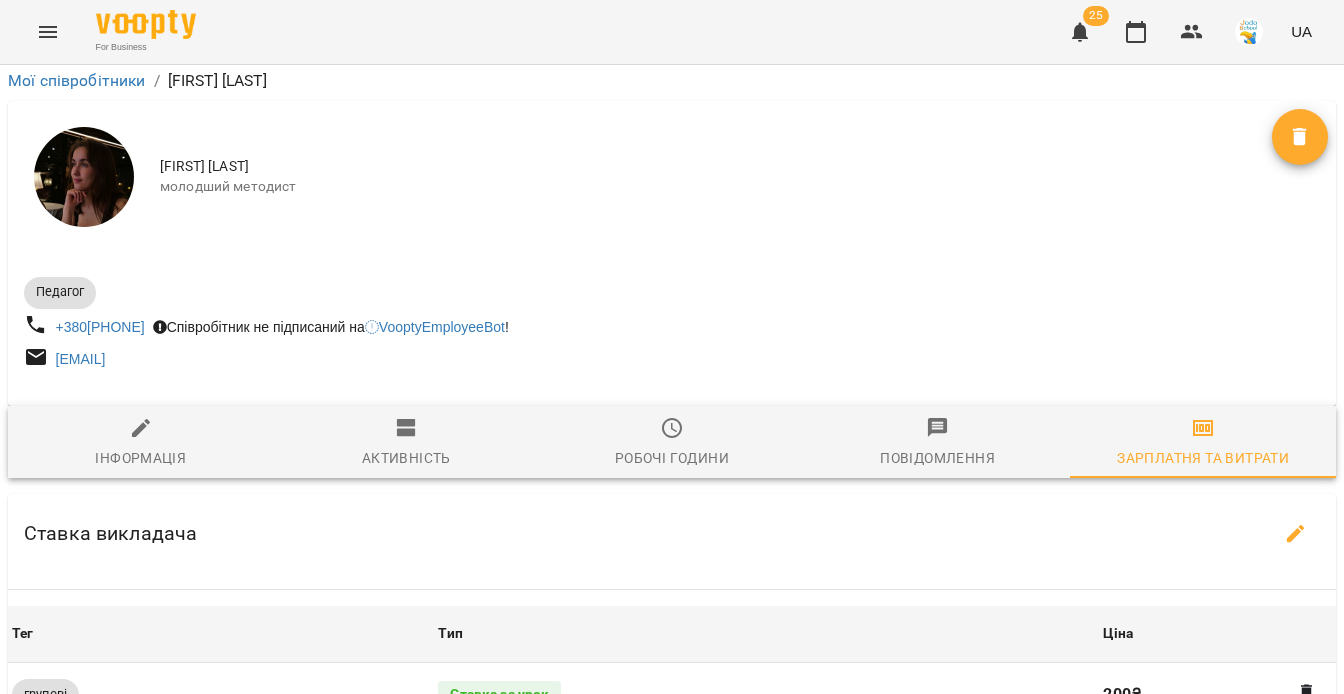 scroll, scrollTop: 658, scrollLeft: 0, axis: vertical 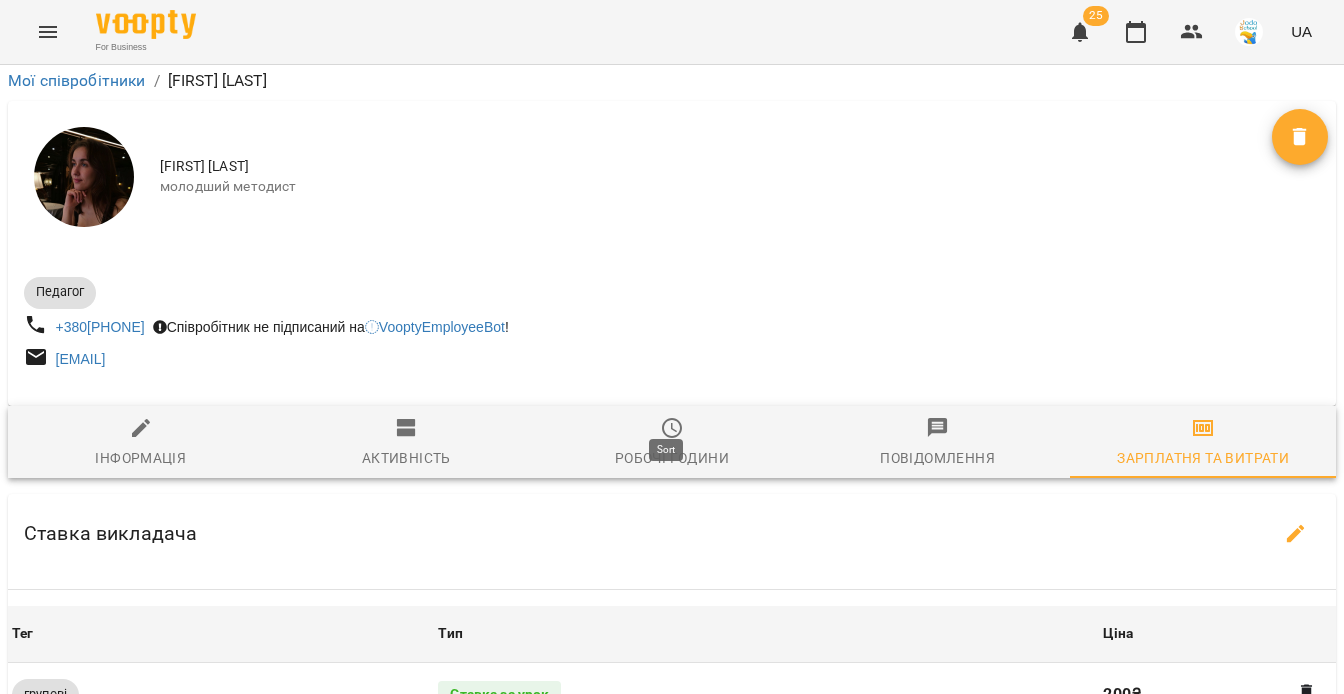 click on "Нотатка" at bounding box center (676, 1065) 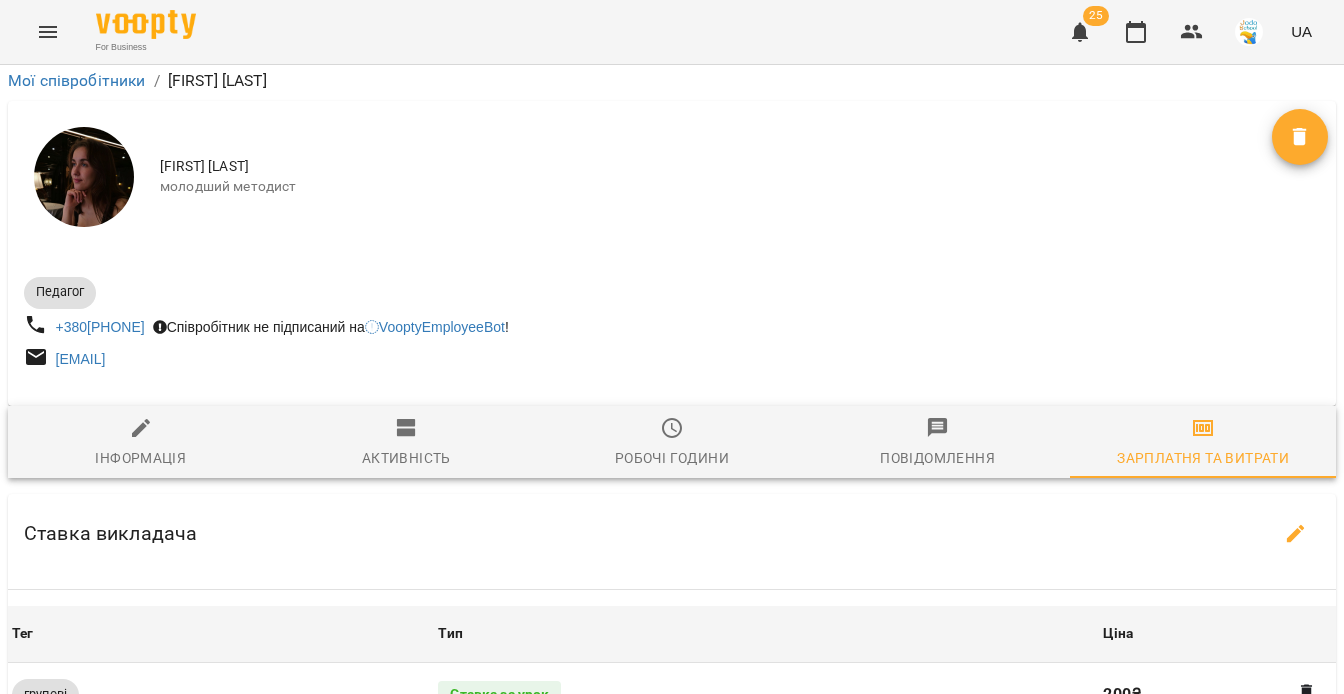 click on "Розрахувати ЗП" at bounding box center [672, 835] 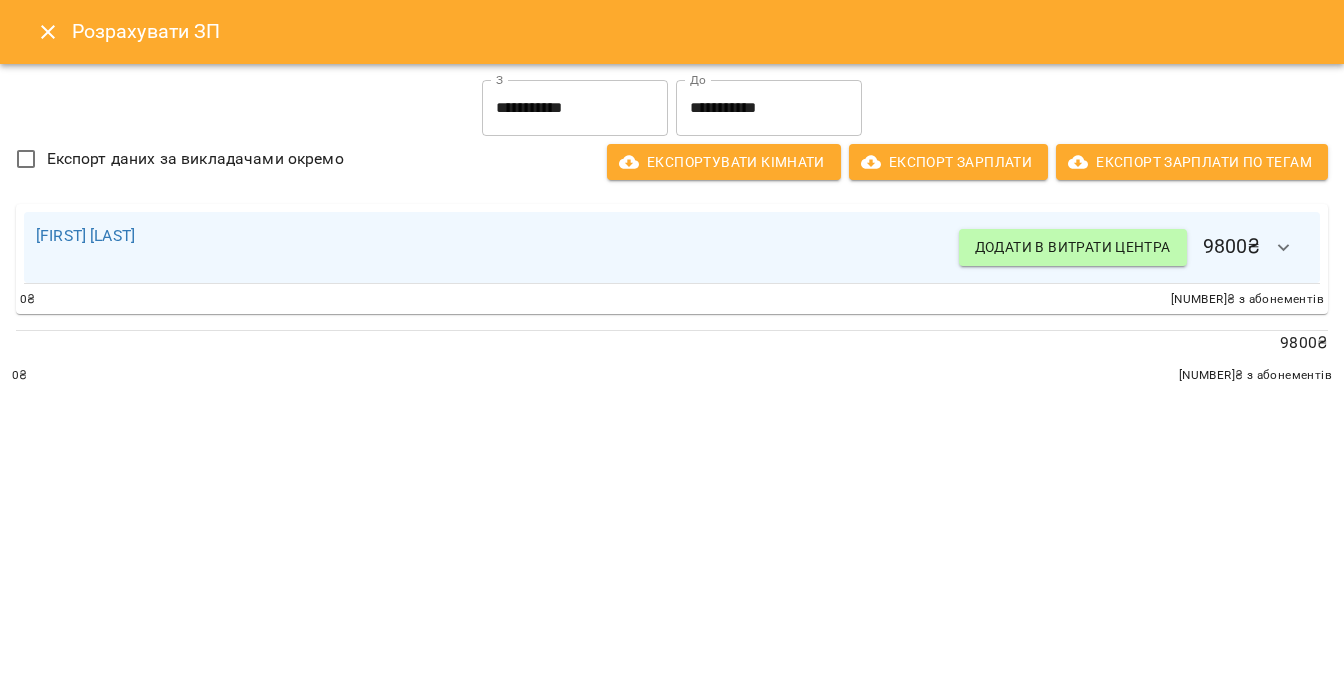 click on "**********" at bounding box center (575, 108) 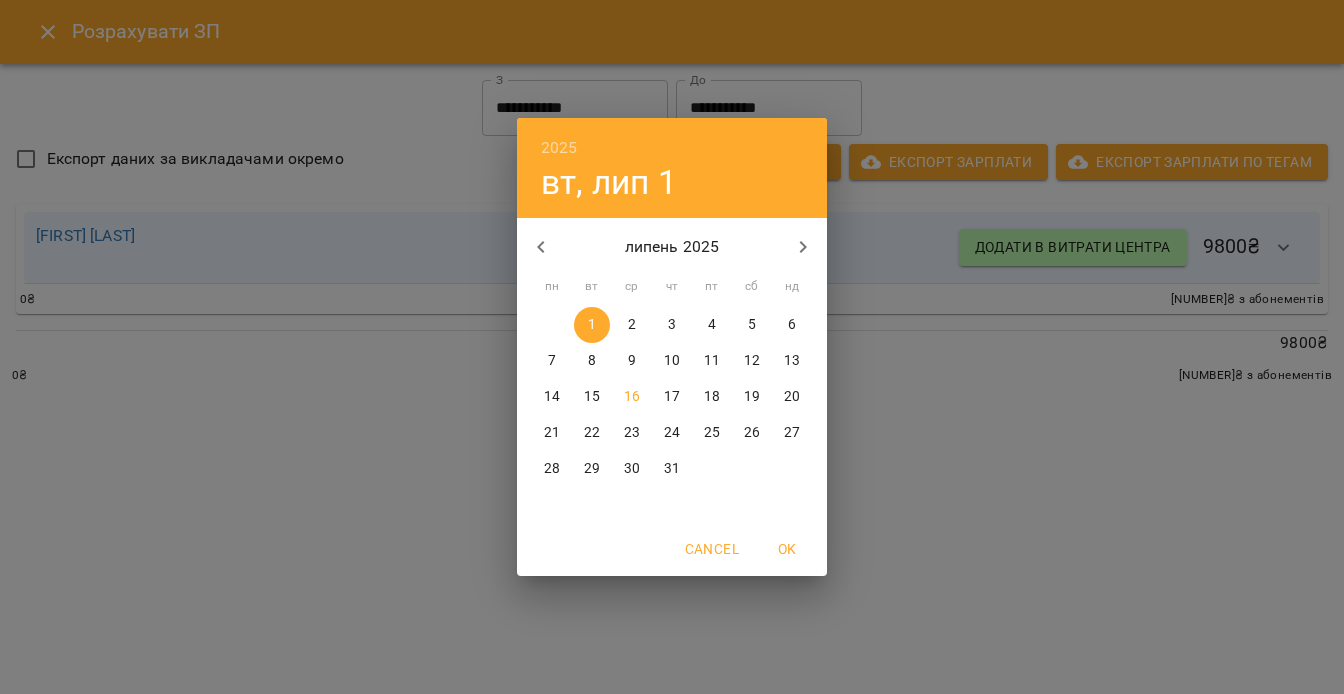 click on "16" at bounding box center (632, 397) 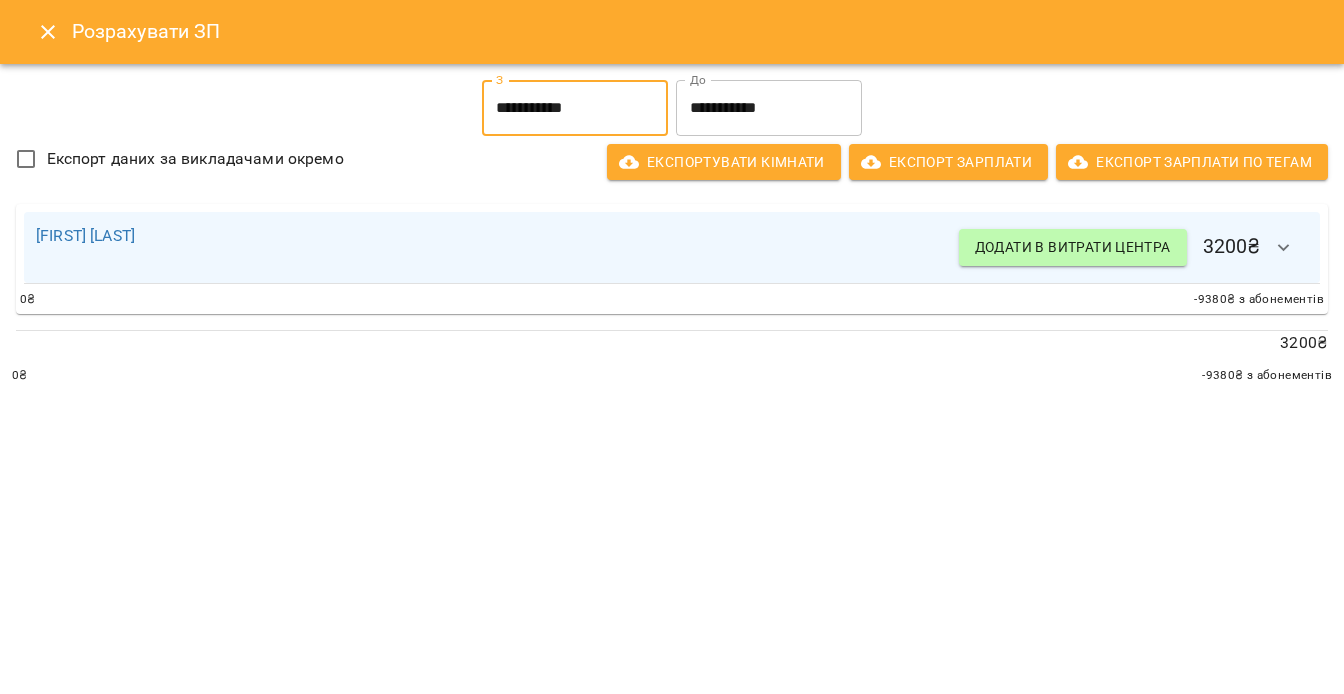 click on "**********" at bounding box center [769, 108] 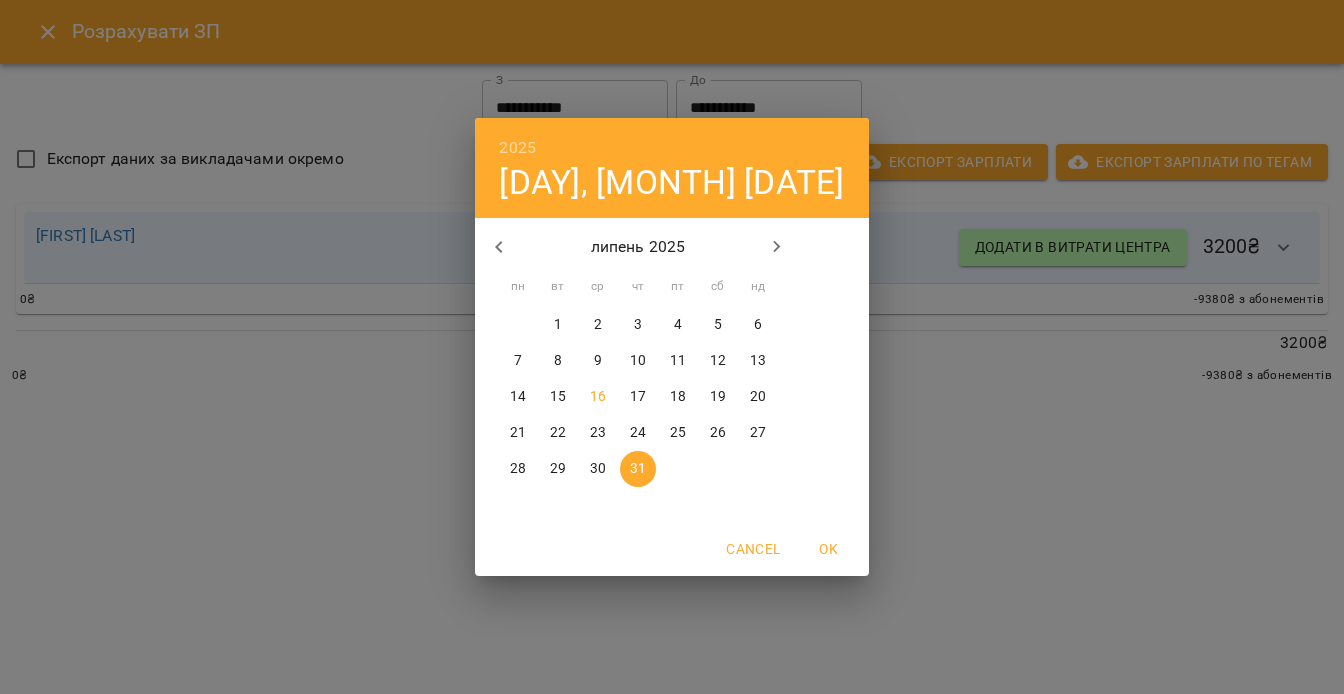 click on "16" at bounding box center [598, 397] 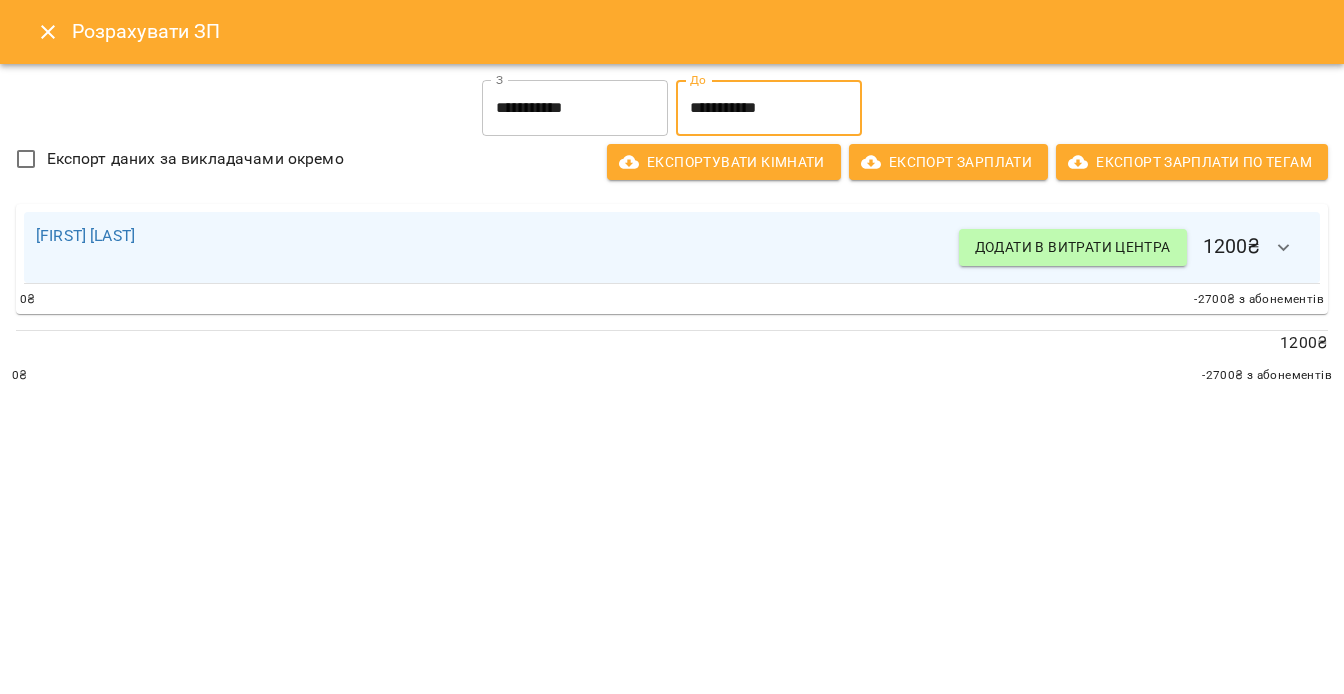 click 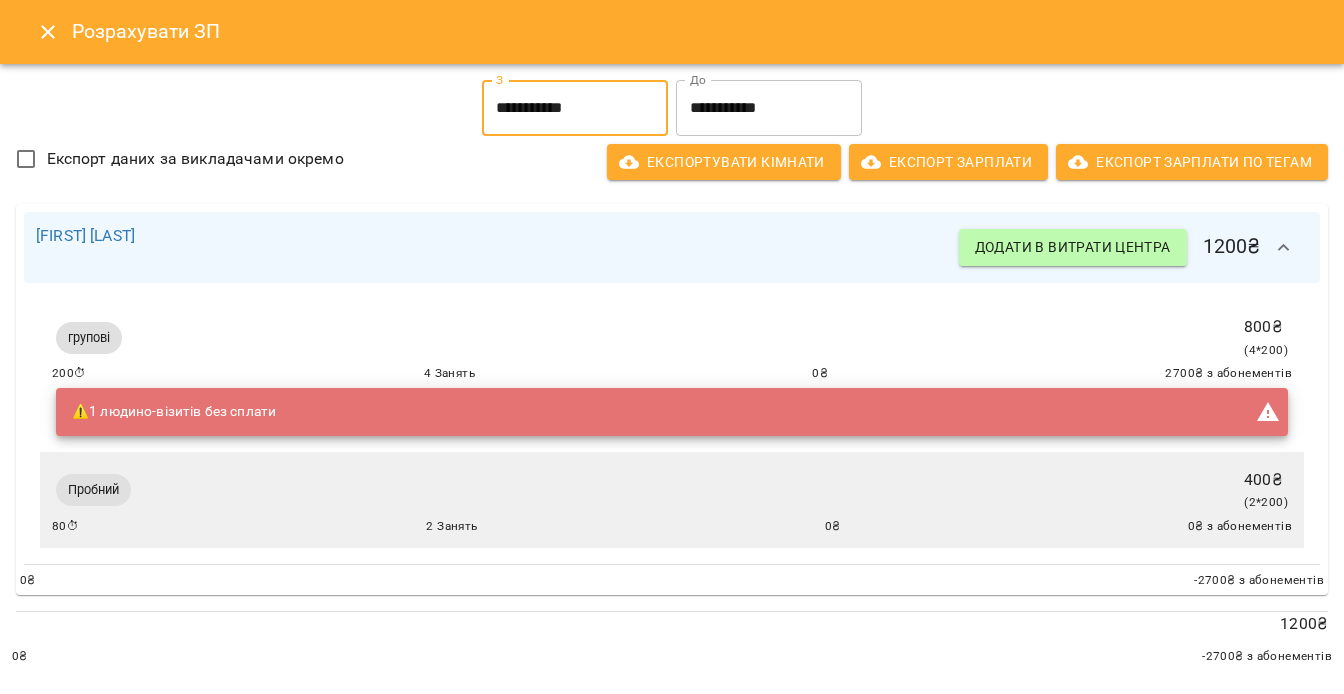 click on "**********" at bounding box center [575, 108] 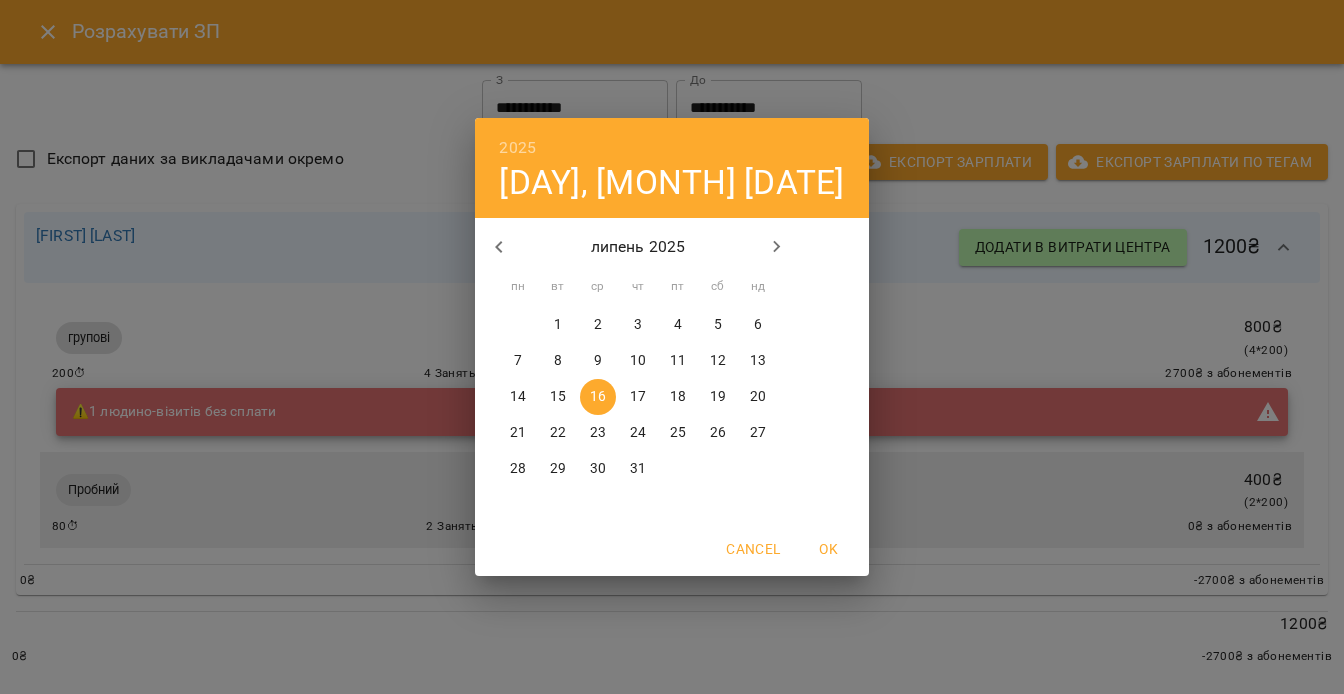 click on "4" at bounding box center [678, 325] 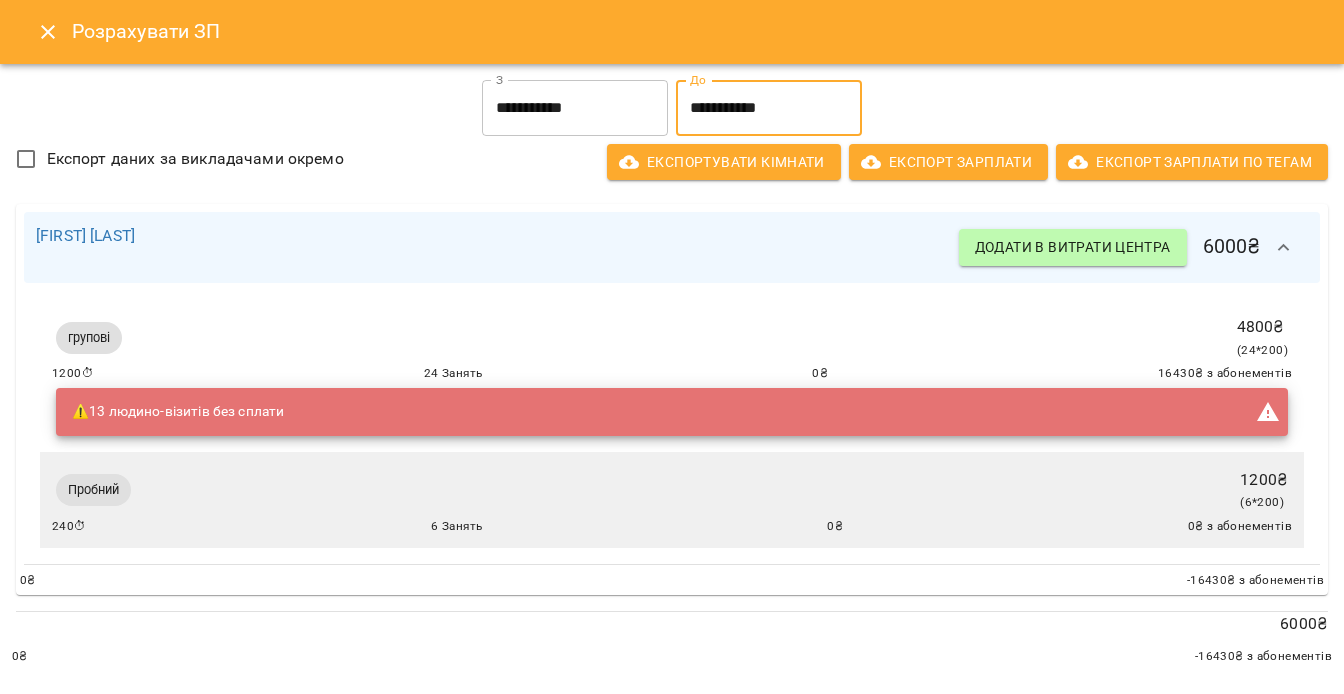 click on "**********" at bounding box center (769, 108) 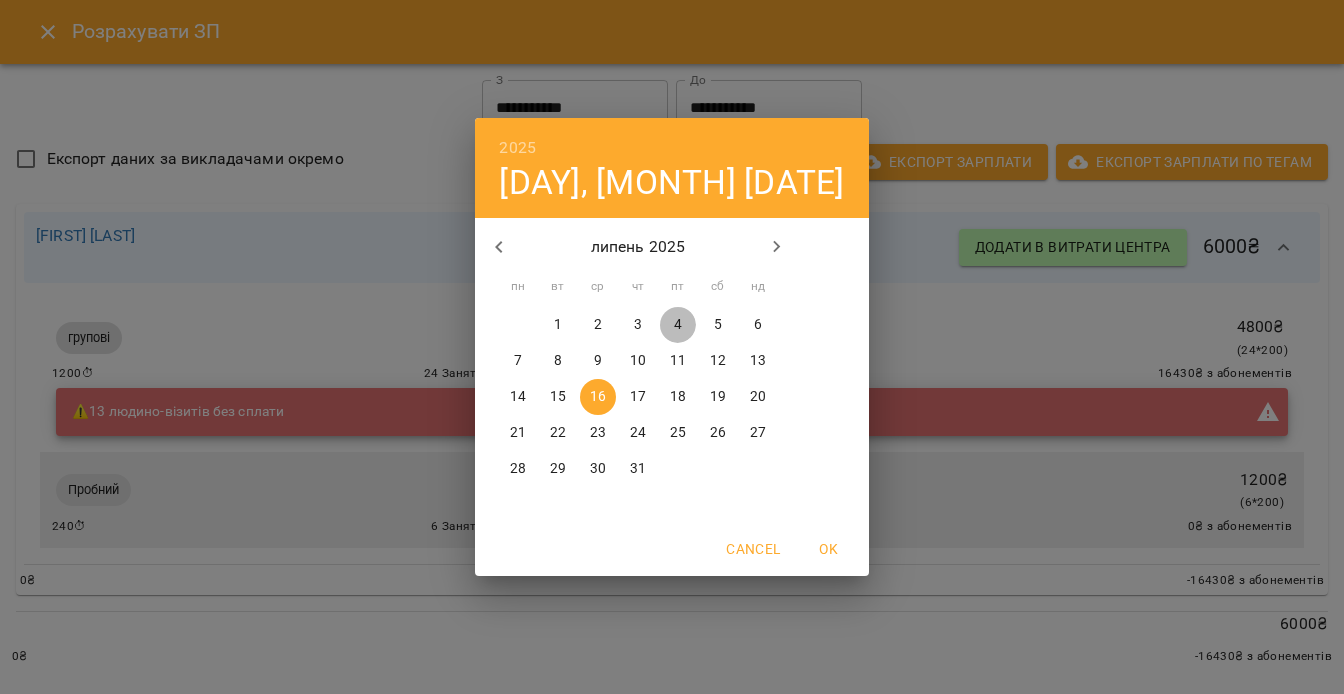 click on "4" at bounding box center (678, 325) 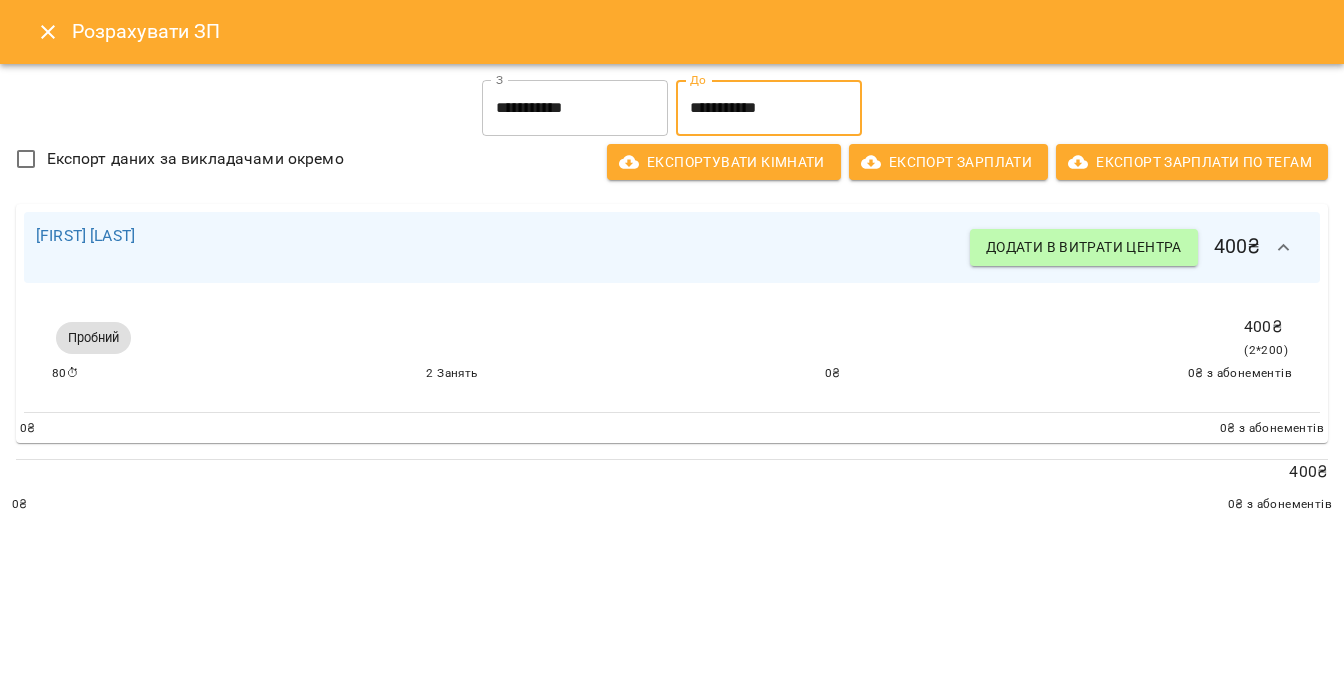click 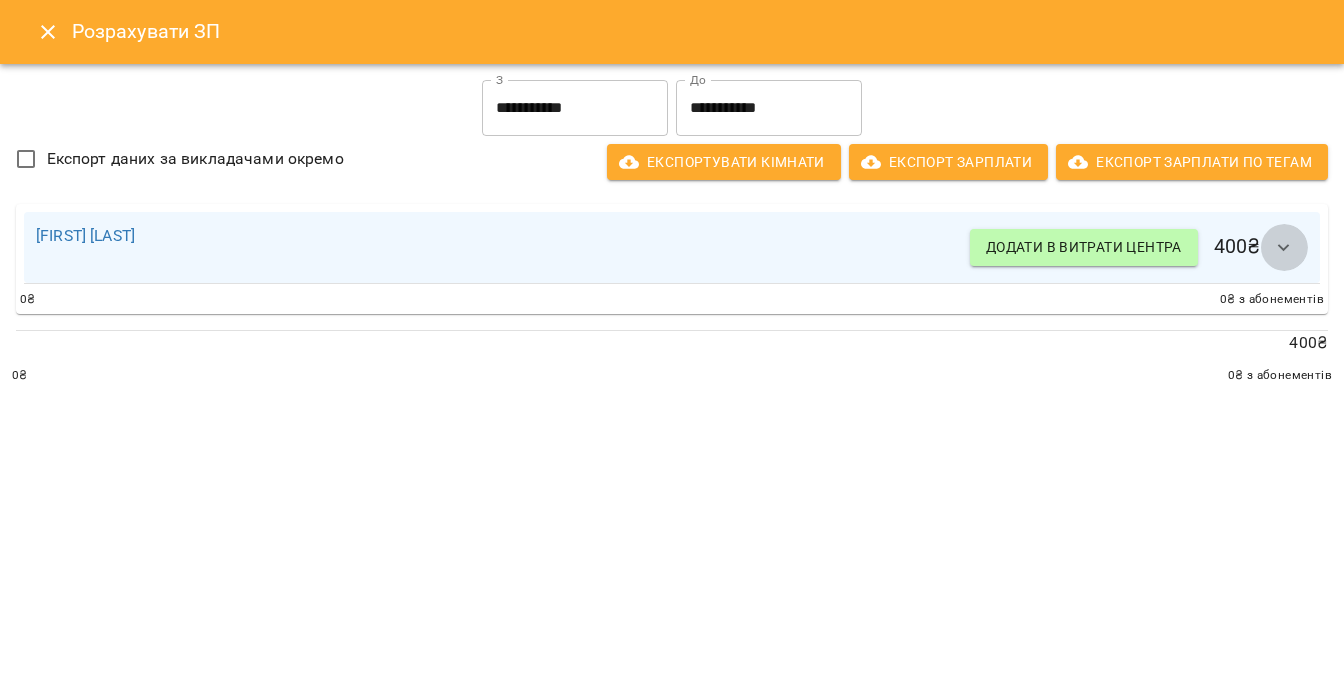 click 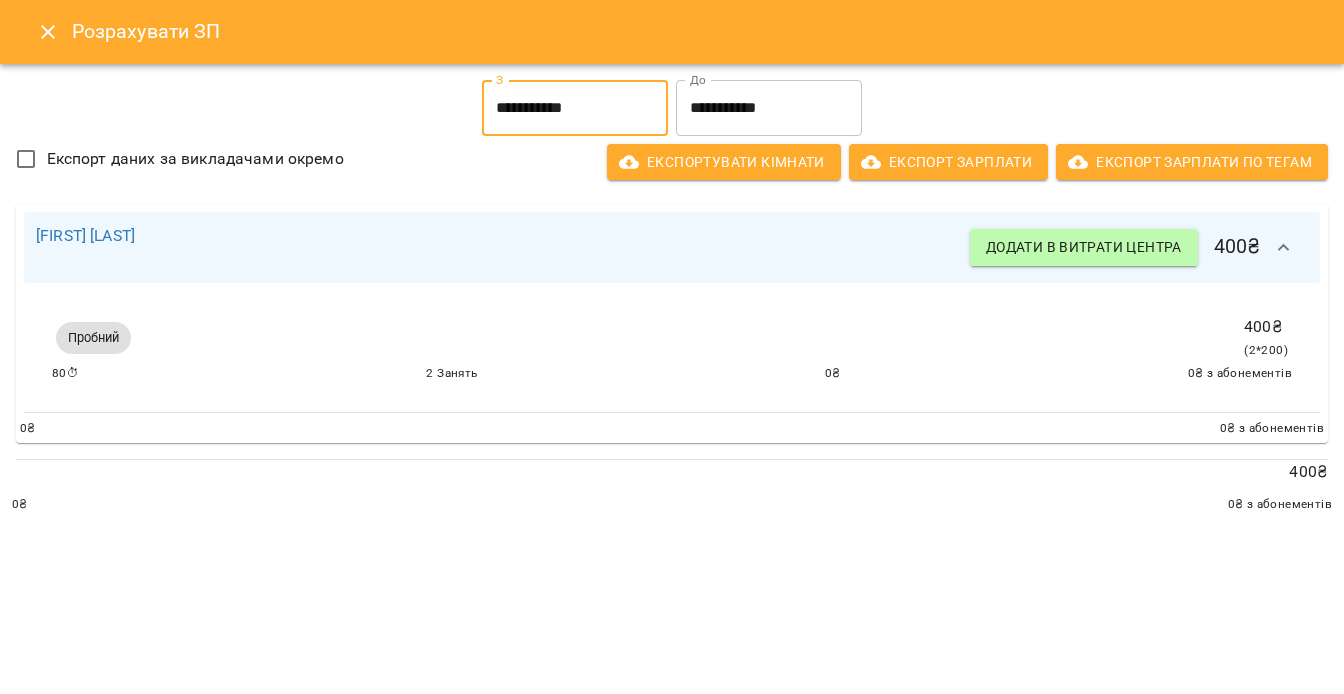 click on "**********" at bounding box center [575, 108] 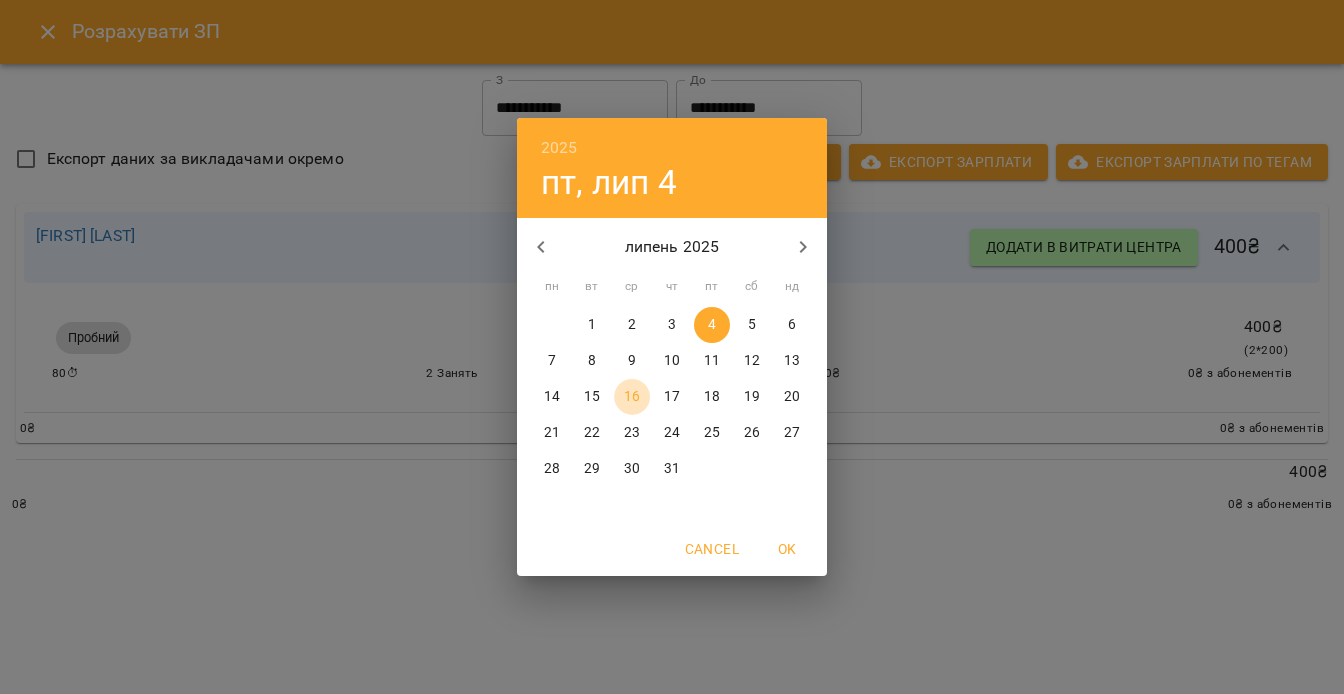 click on "16" at bounding box center [632, 397] 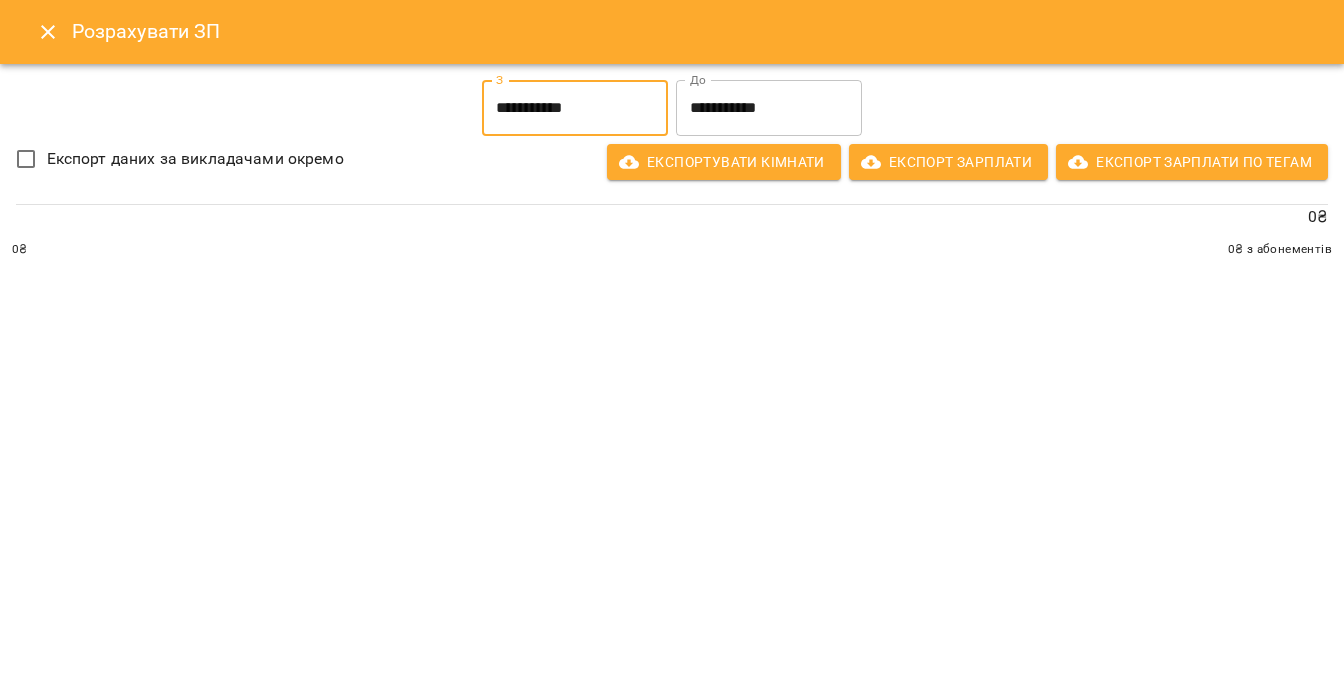 click on "**********" at bounding box center [769, 108] 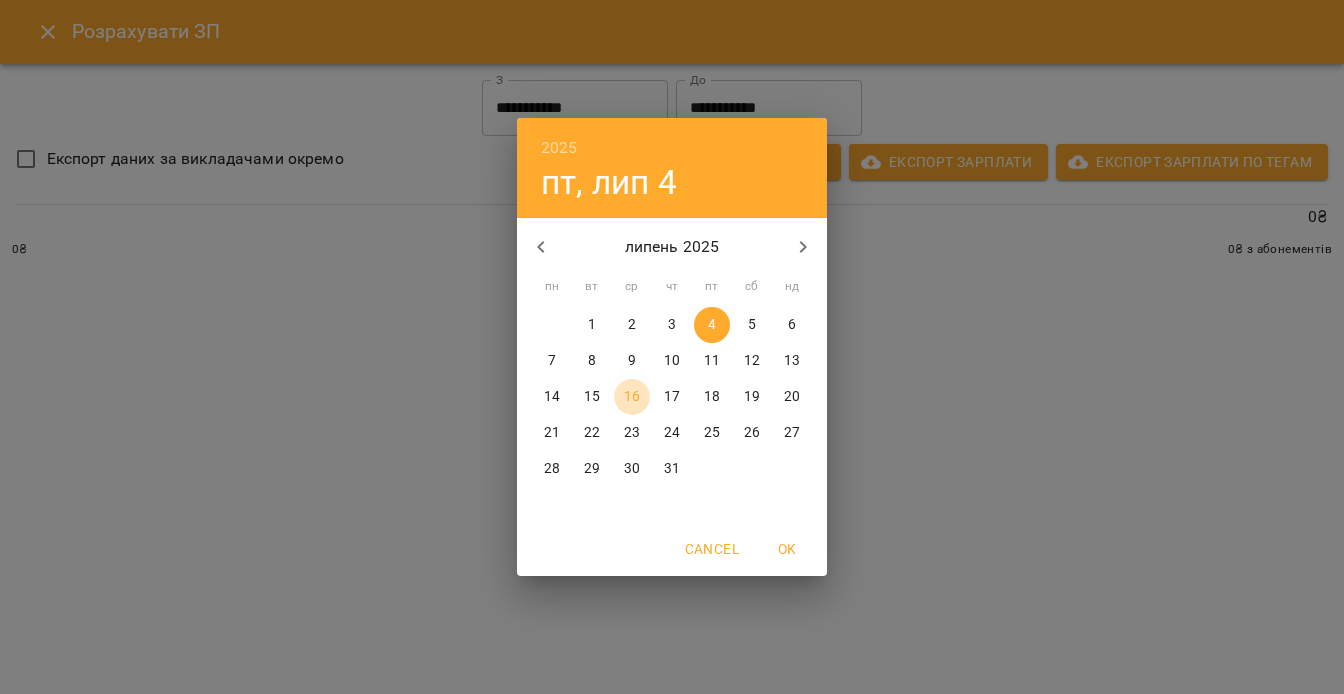 click on "16" at bounding box center [632, 397] 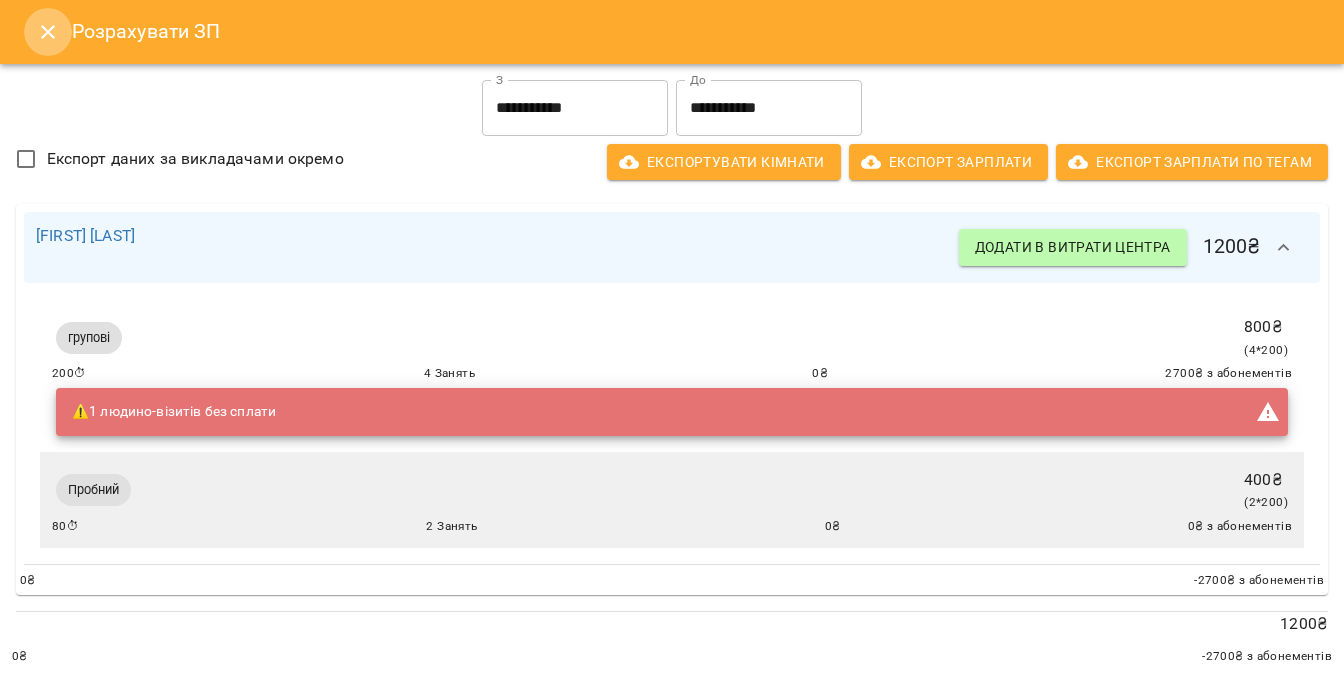 click 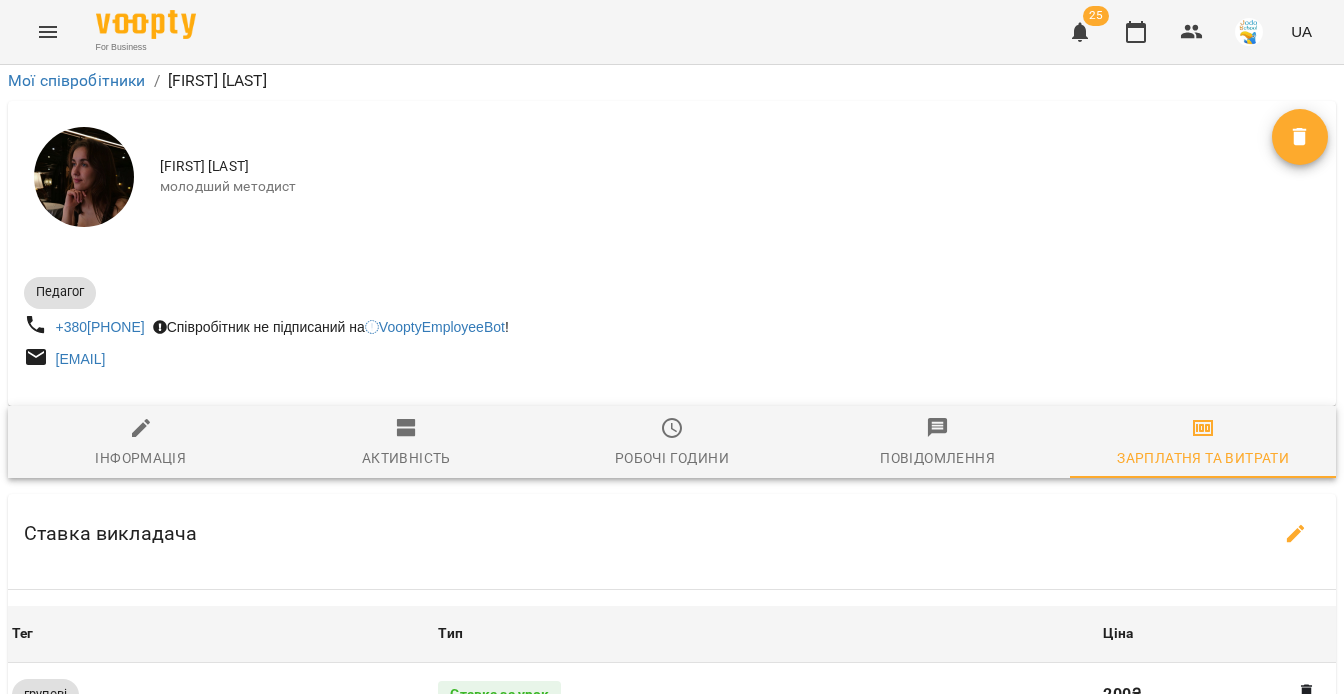click 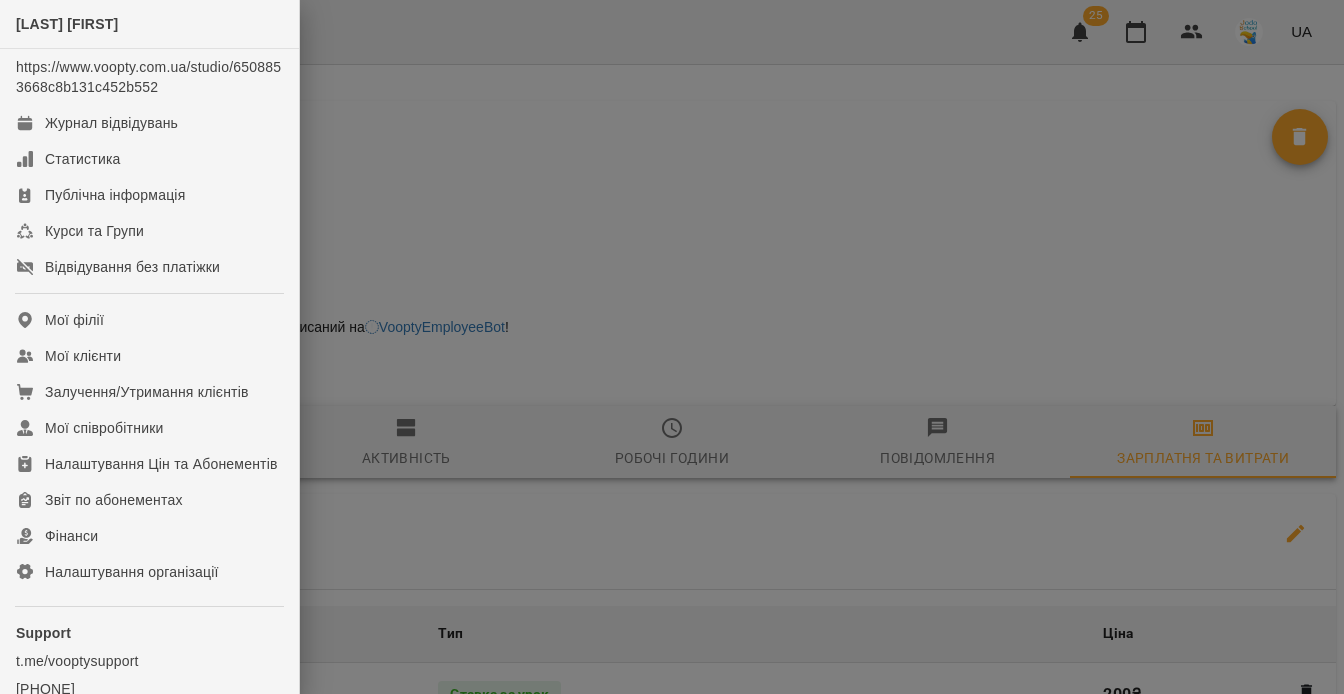 click at bounding box center (672, 347) 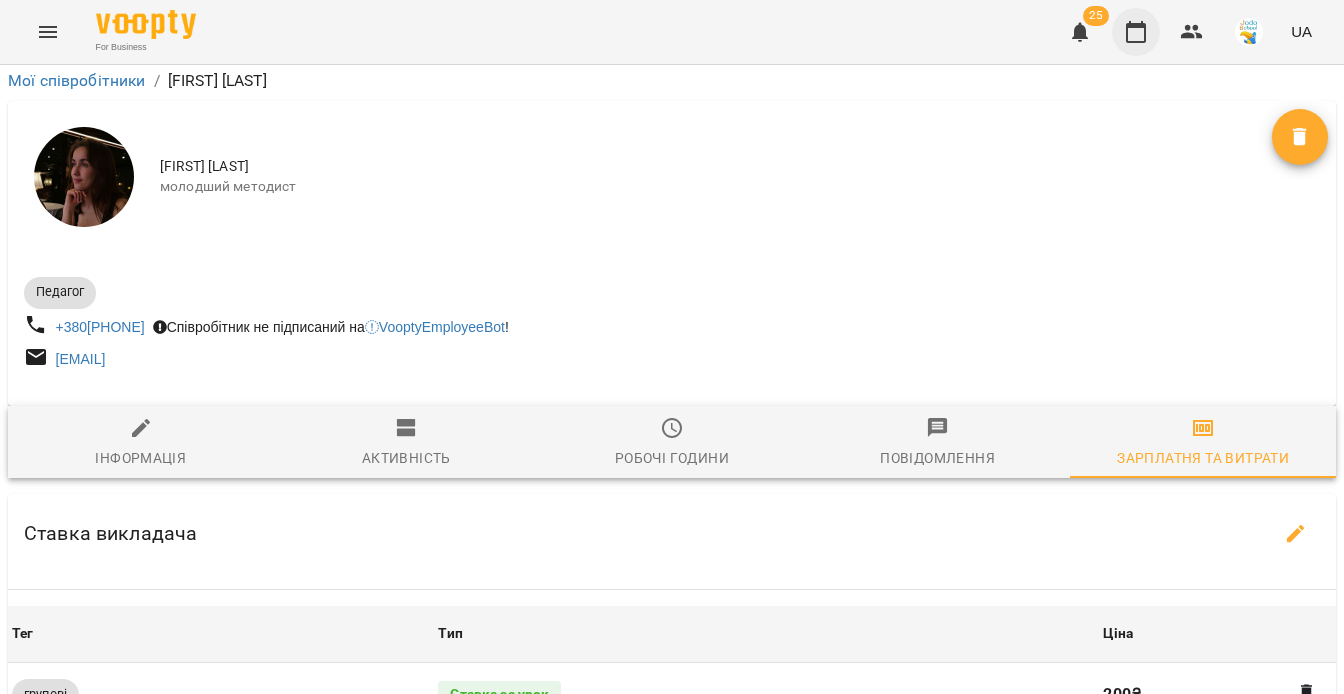 click 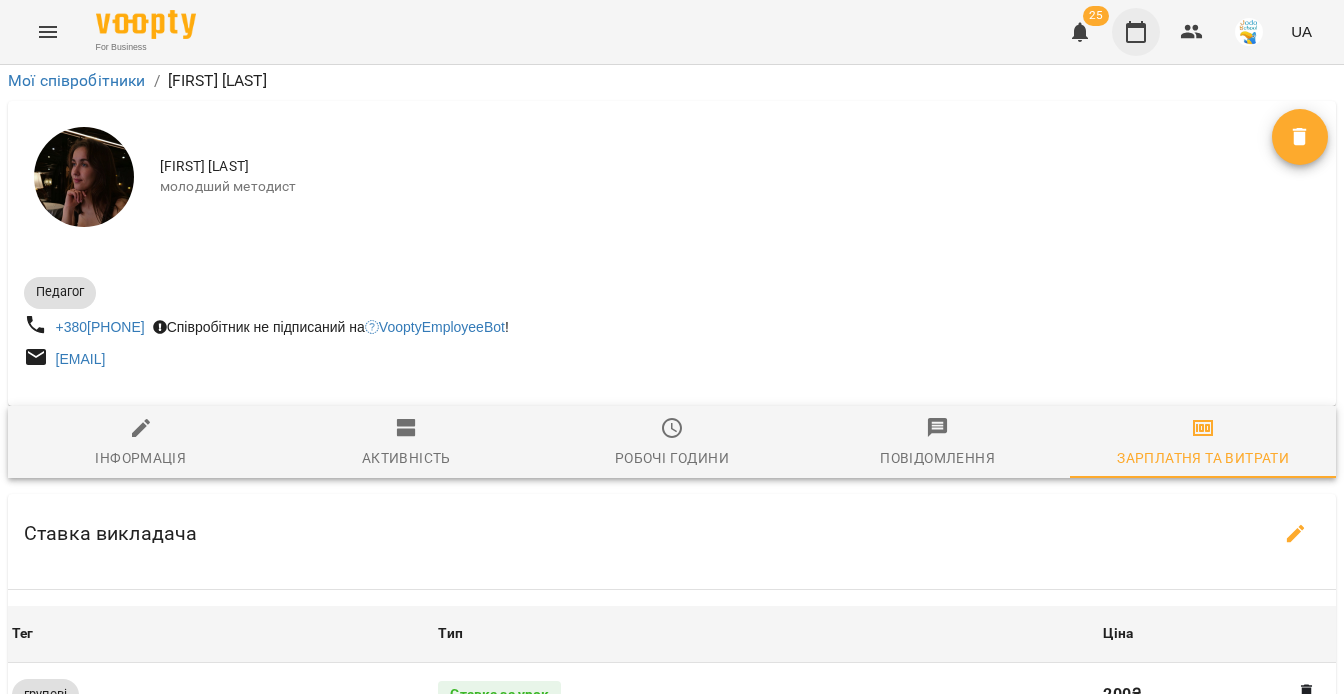 scroll, scrollTop: 0, scrollLeft: 0, axis: both 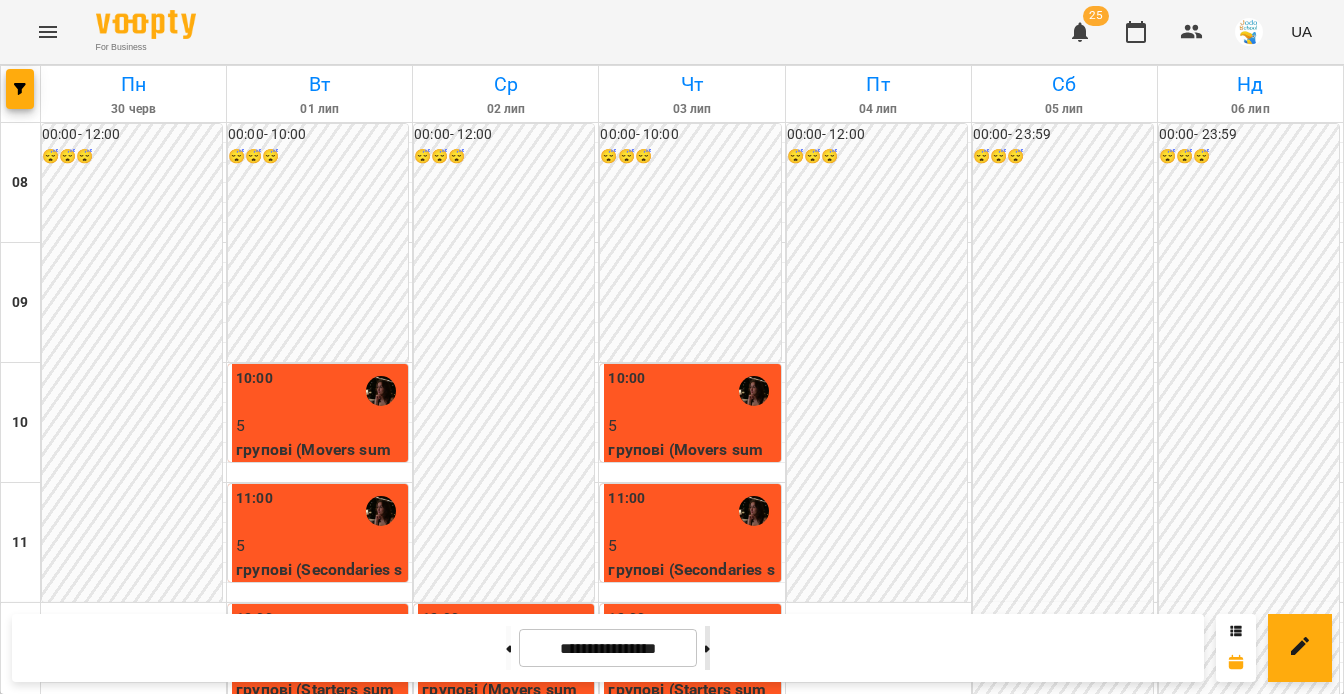 click at bounding box center [707, 648] 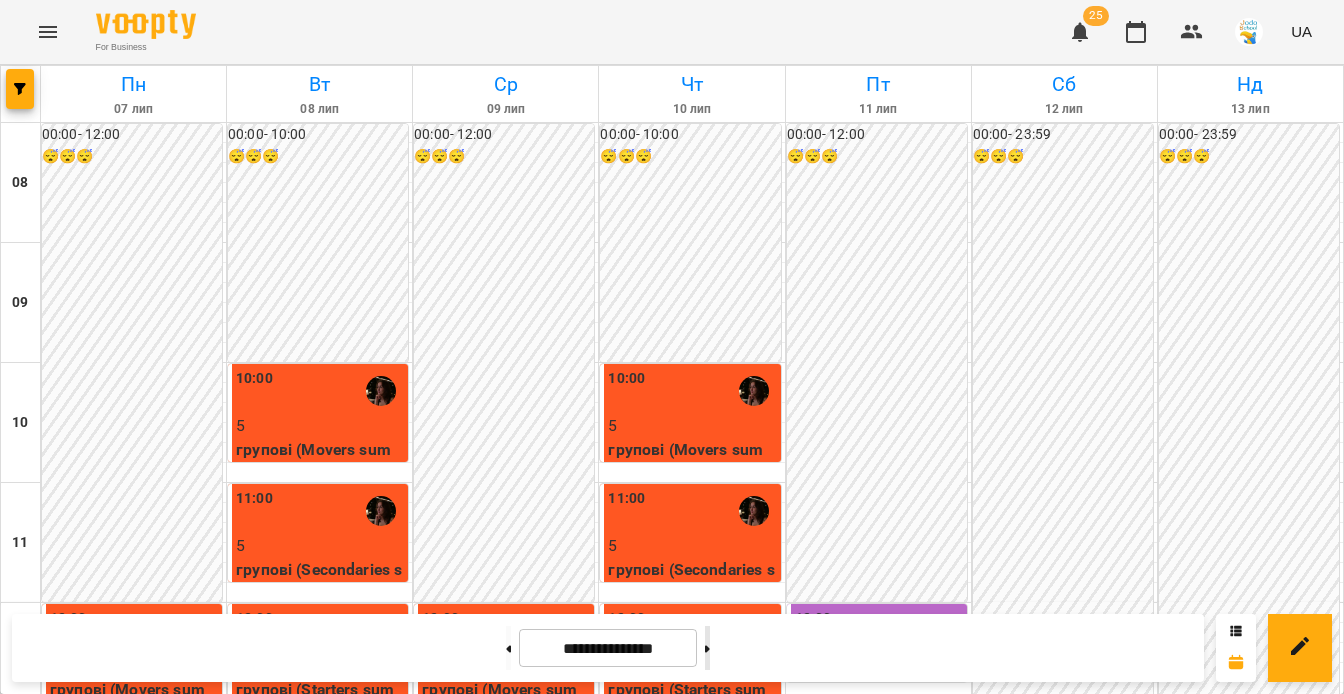 click at bounding box center (707, 648) 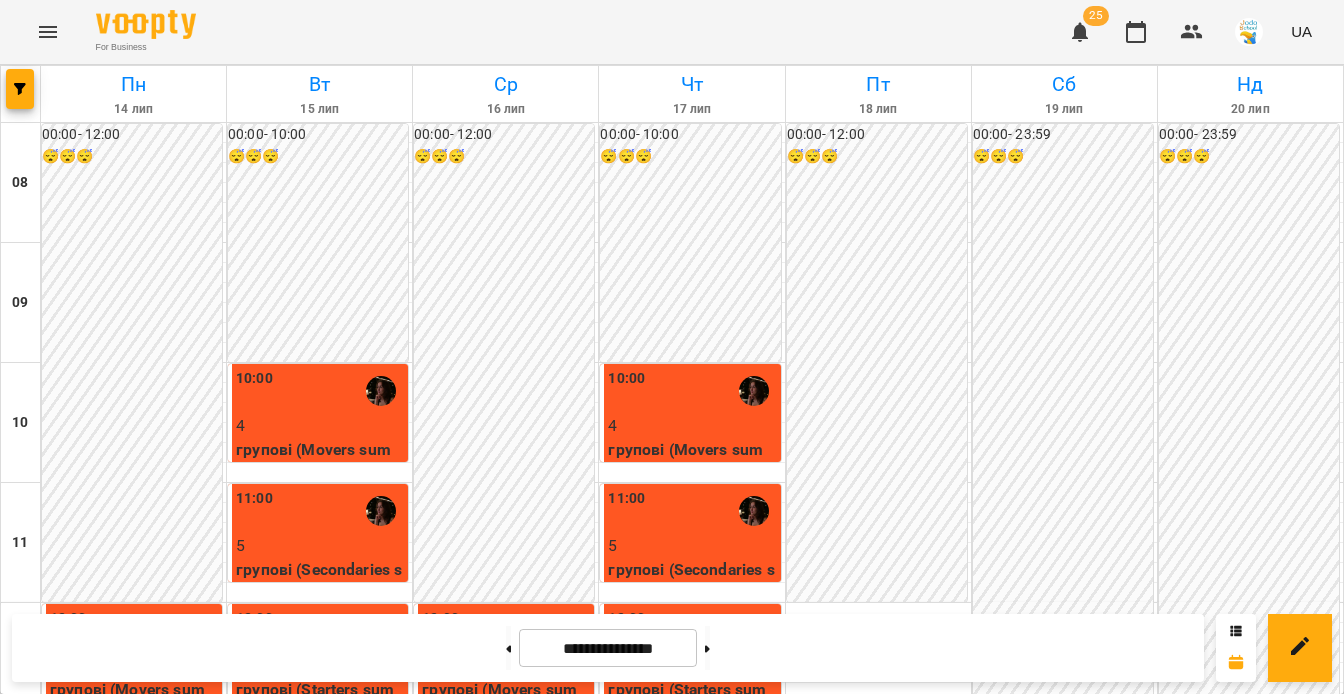 click at bounding box center [878, 733] 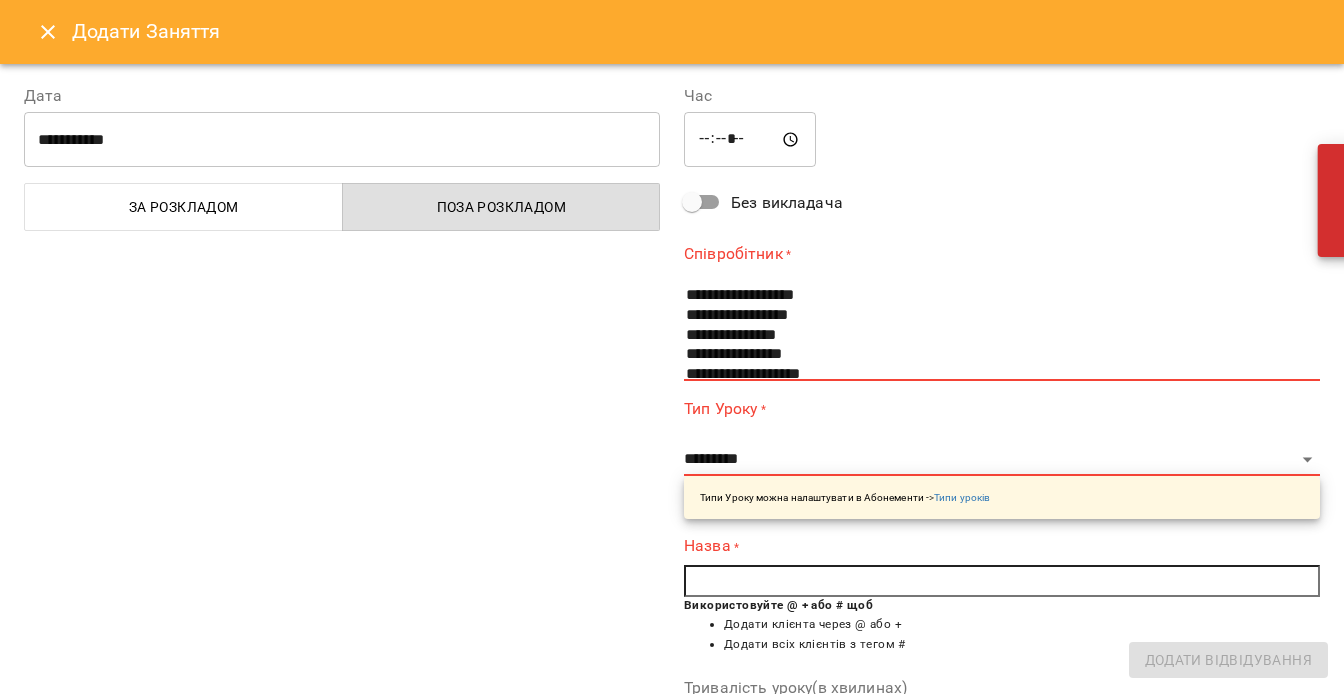 scroll, scrollTop: 151, scrollLeft: 0, axis: vertical 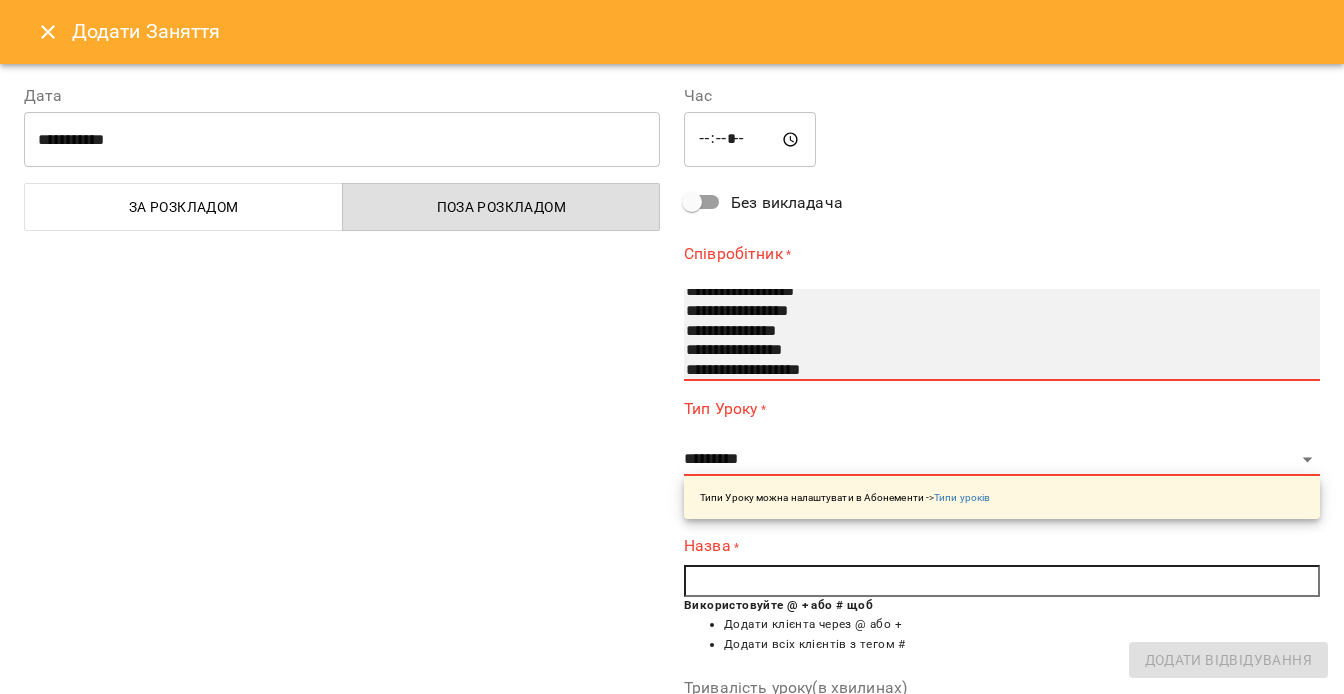 select on "**********" 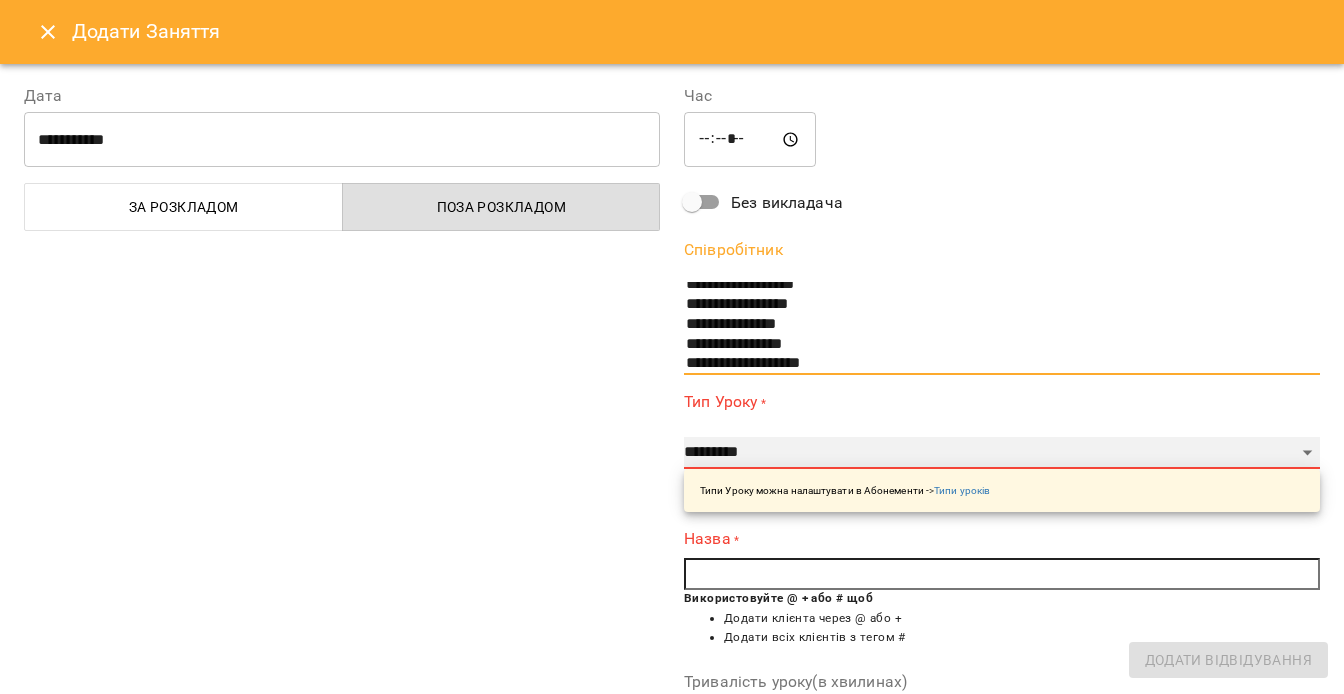 click on "**********" at bounding box center [1002, 453] 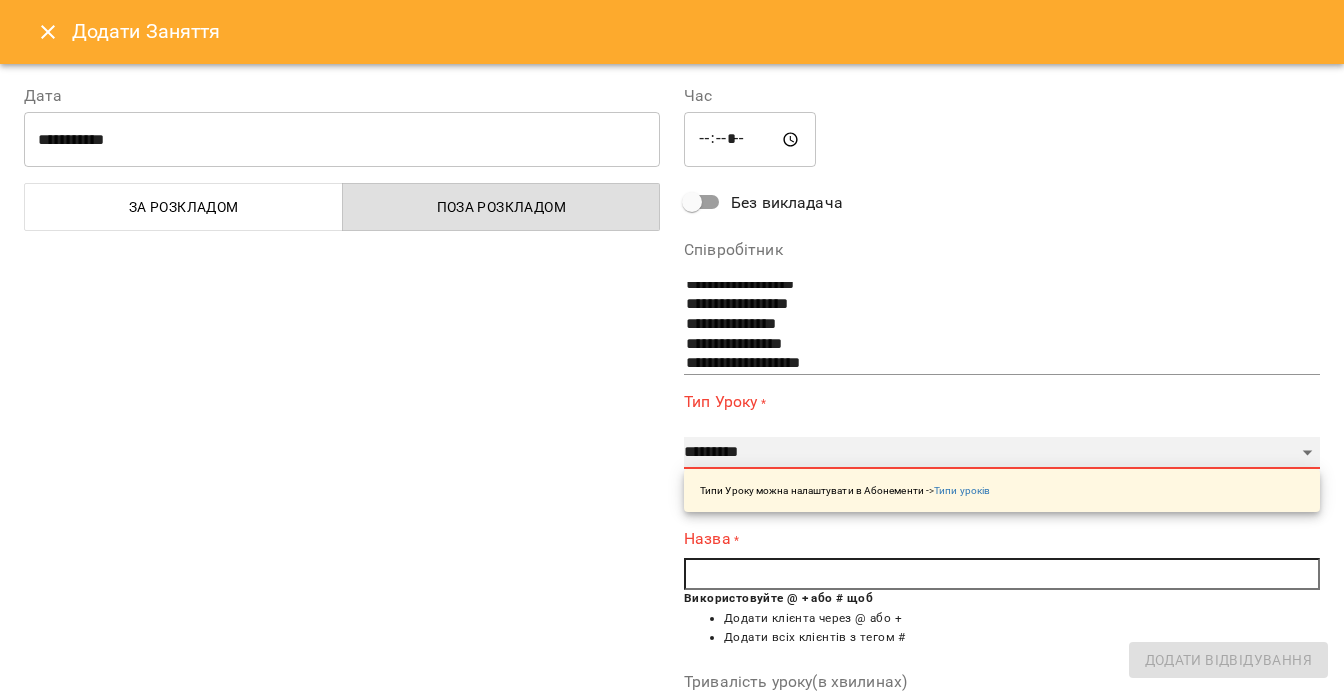select on "*******" 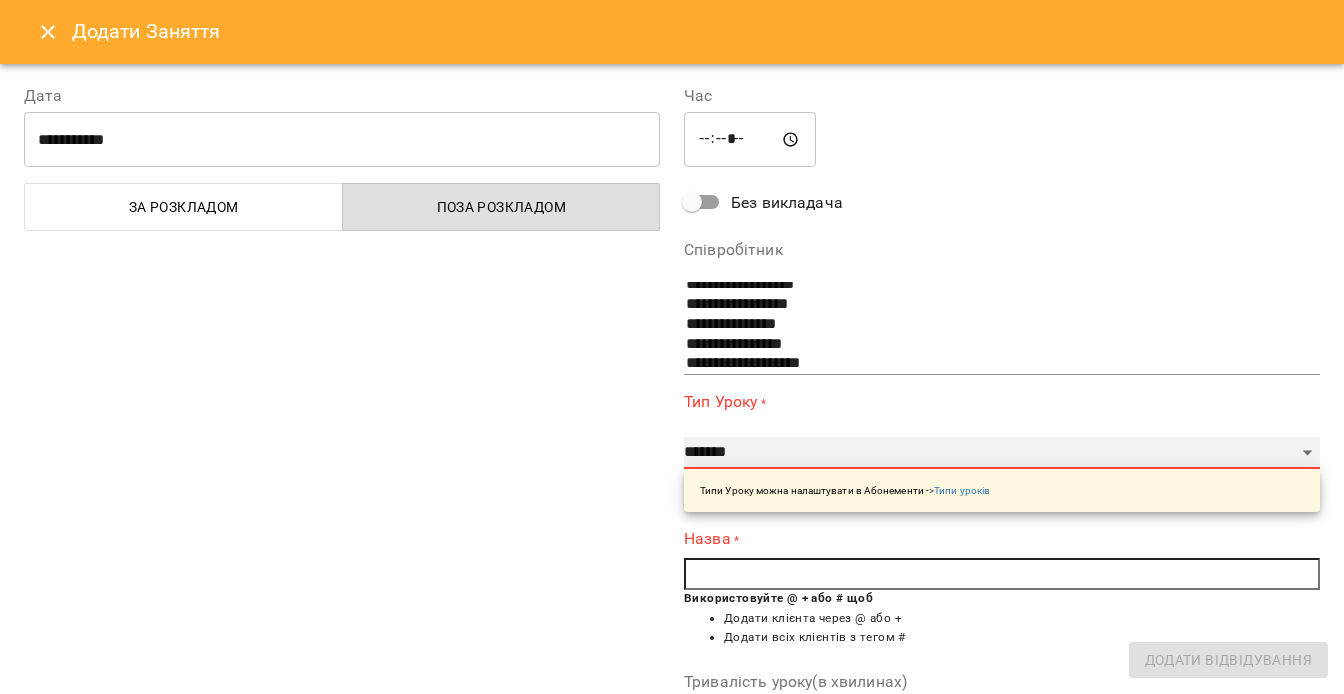 type on "**" 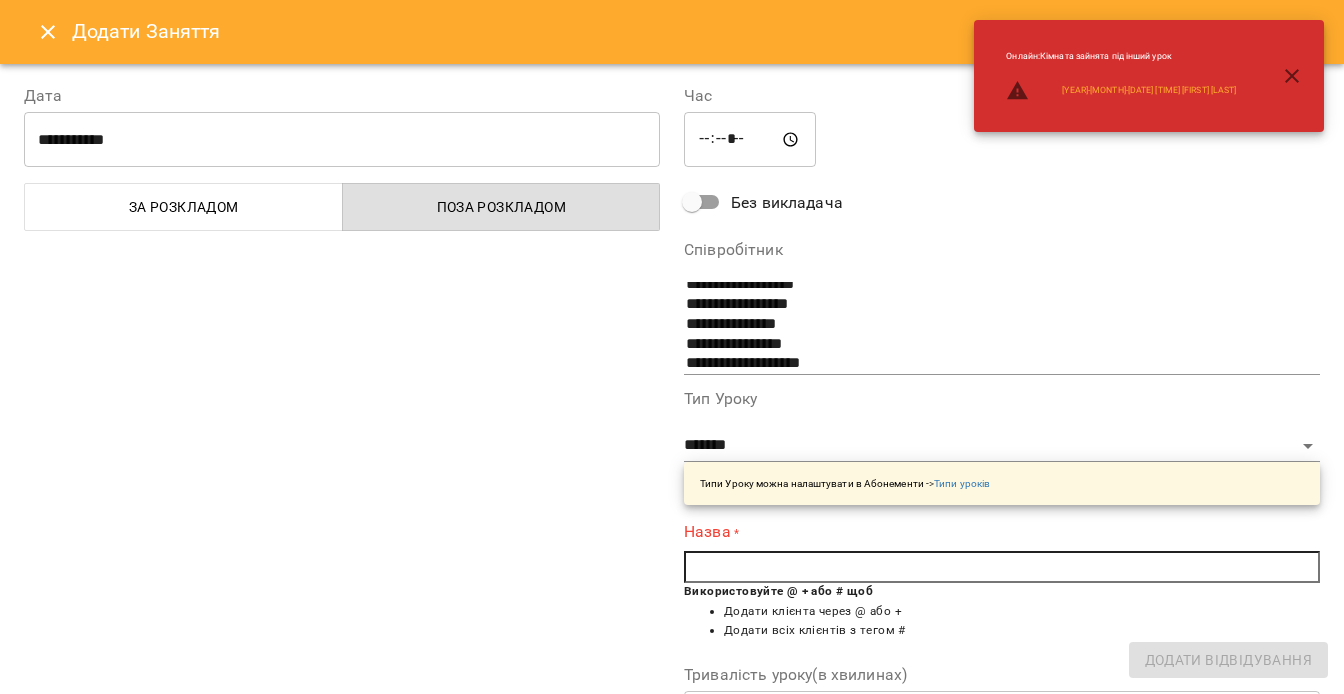 click at bounding box center [1002, 567] 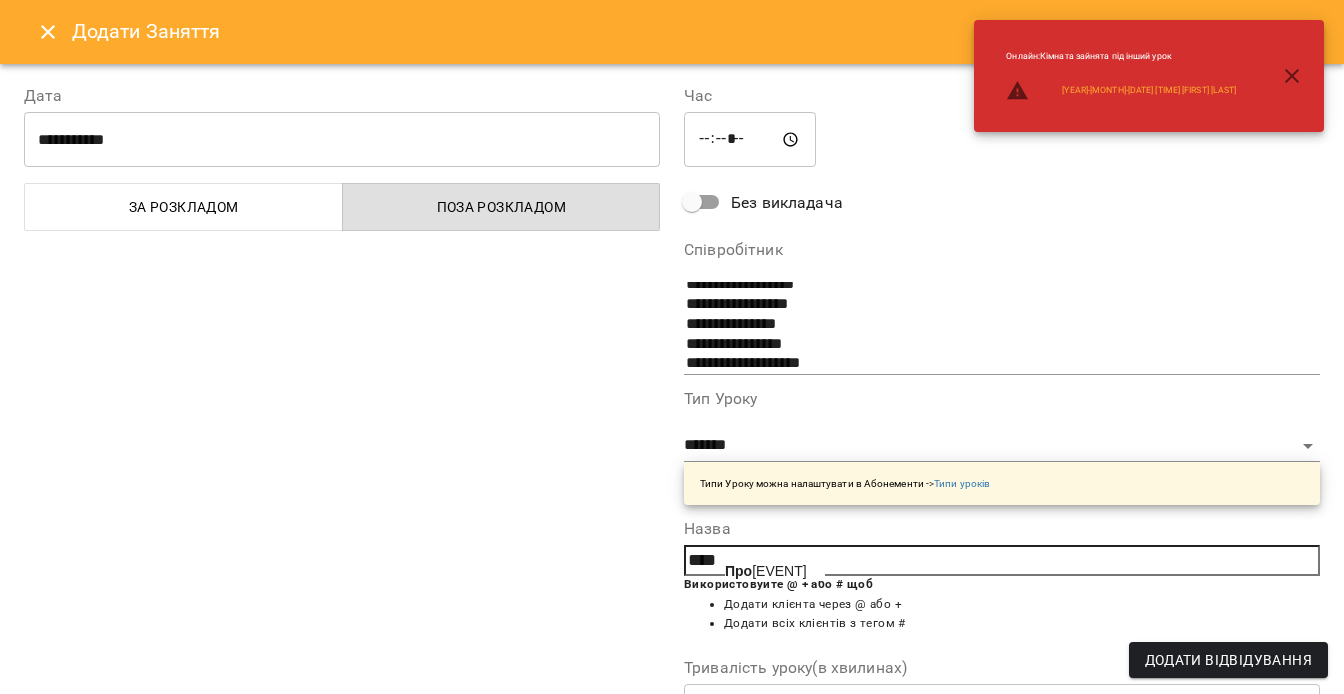 click on "[EVENT]" at bounding box center [766, 571] 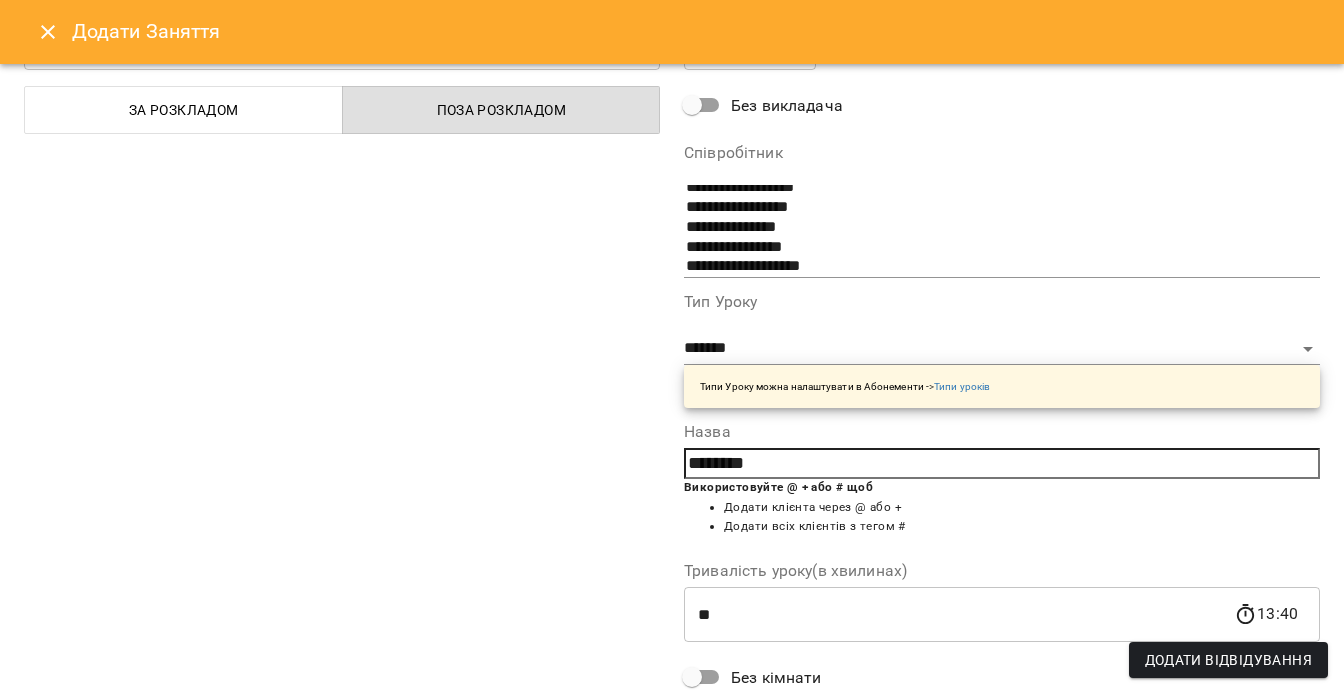 scroll, scrollTop: 196, scrollLeft: 0, axis: vertical 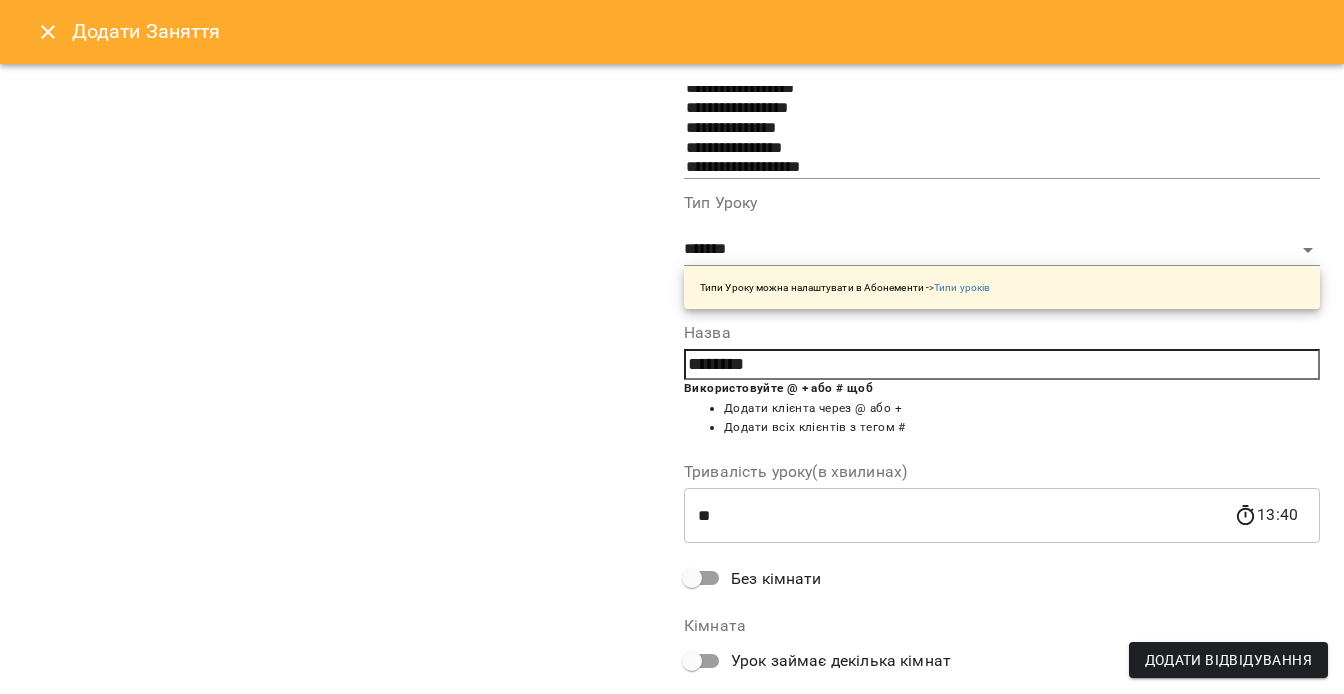click on "Додати Відвідування" at bounding box center (1228, 660) 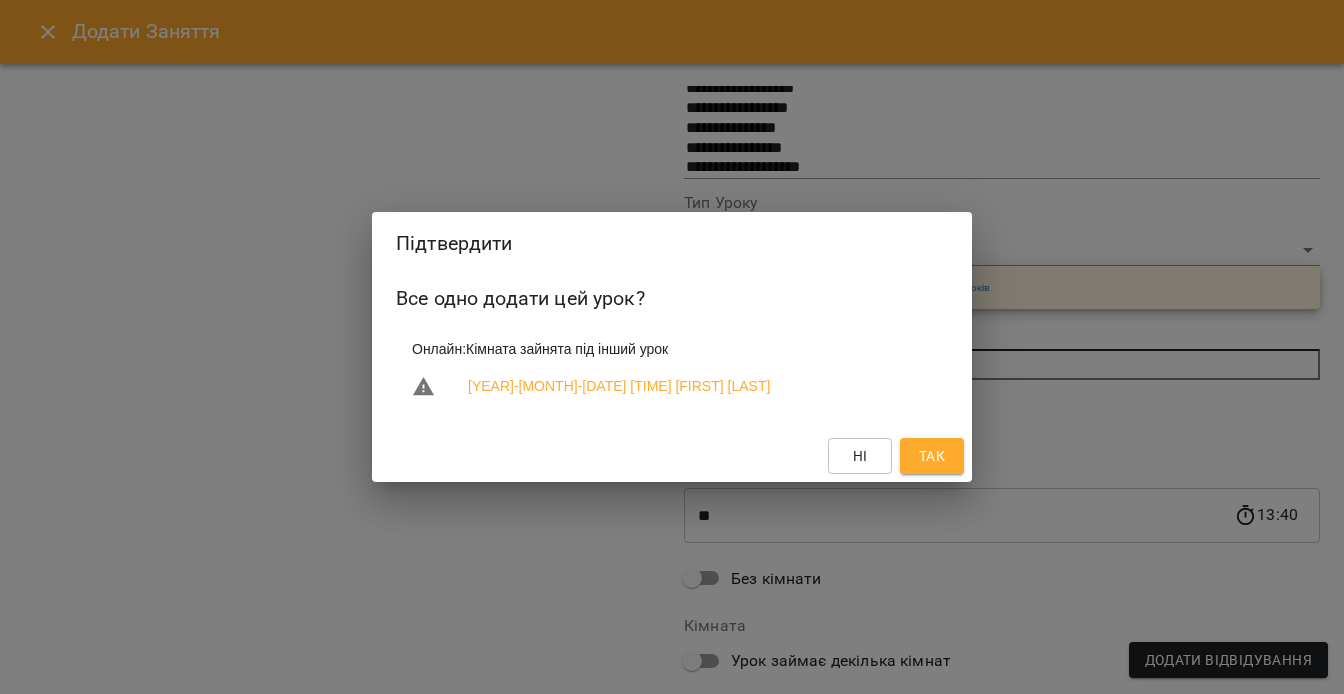 click on "Так" at bounding box center [932, 456] 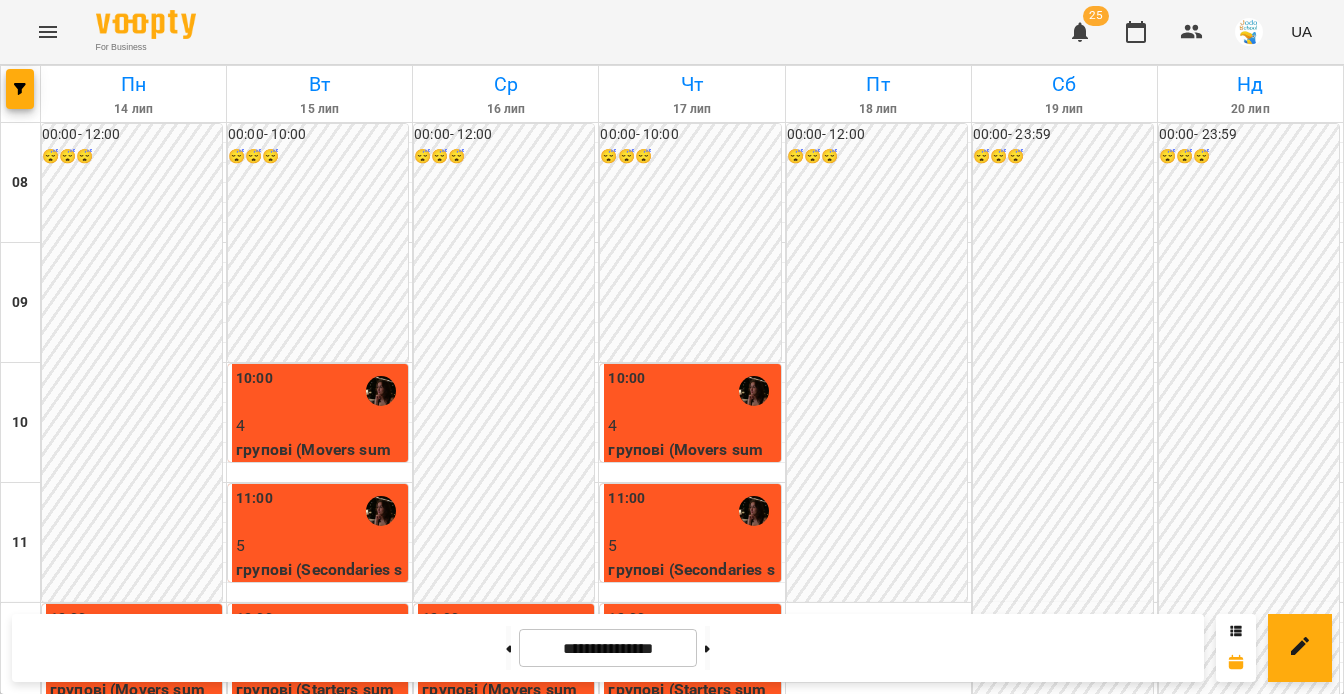 scroll, scrollTop: 536, scrollLeft: 0, axis: vertical 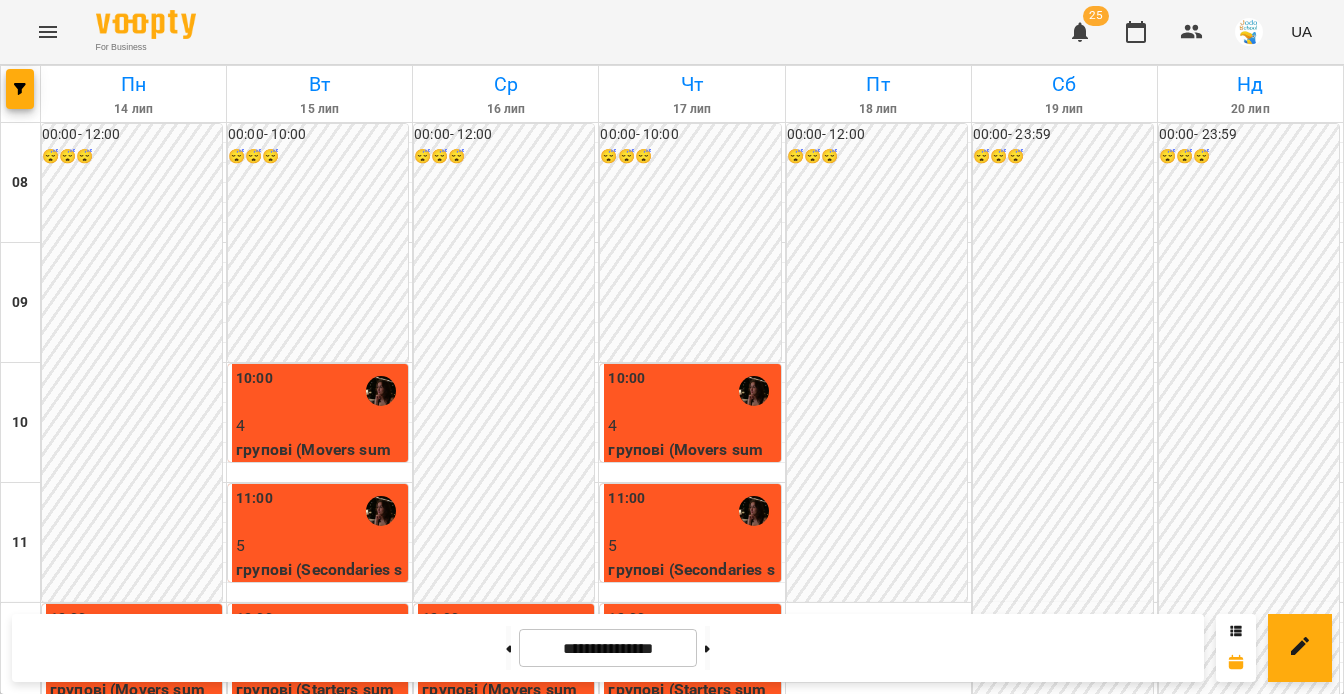 drag, startPoint x: 563, startPoint y: 449, endPoint x: 621, endPoint y: 463, distance: 59.665737 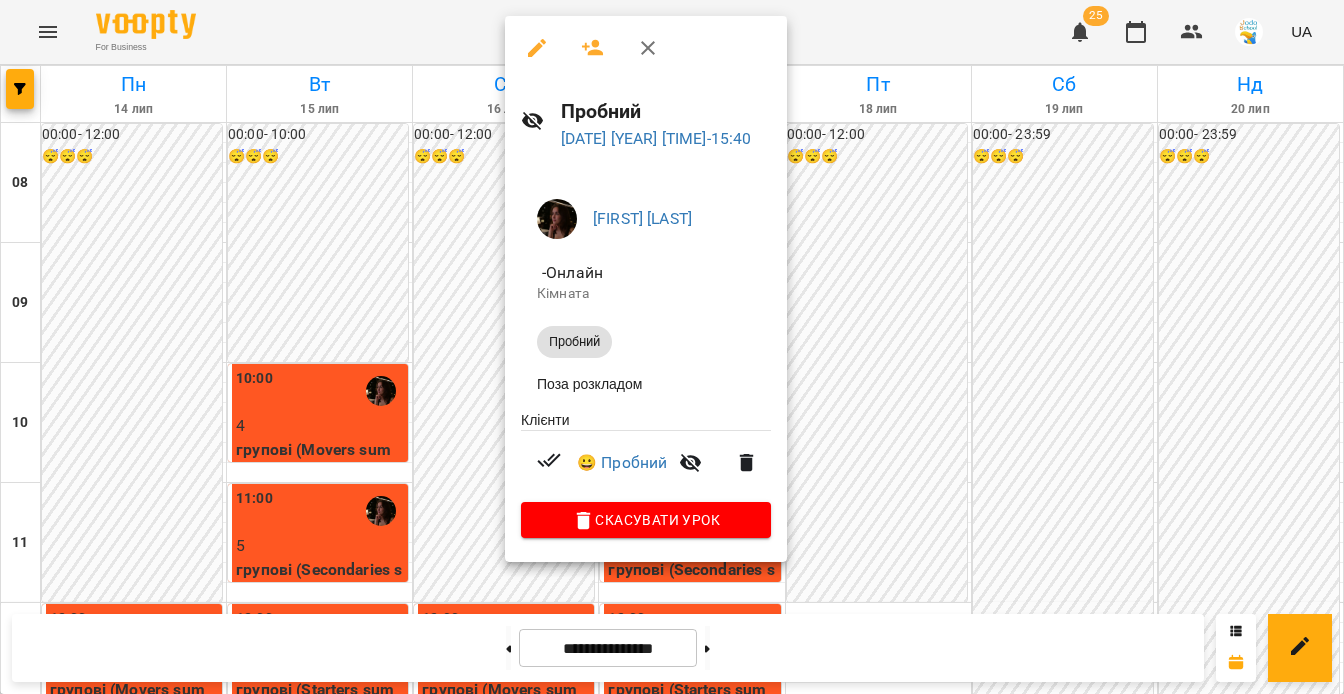 click 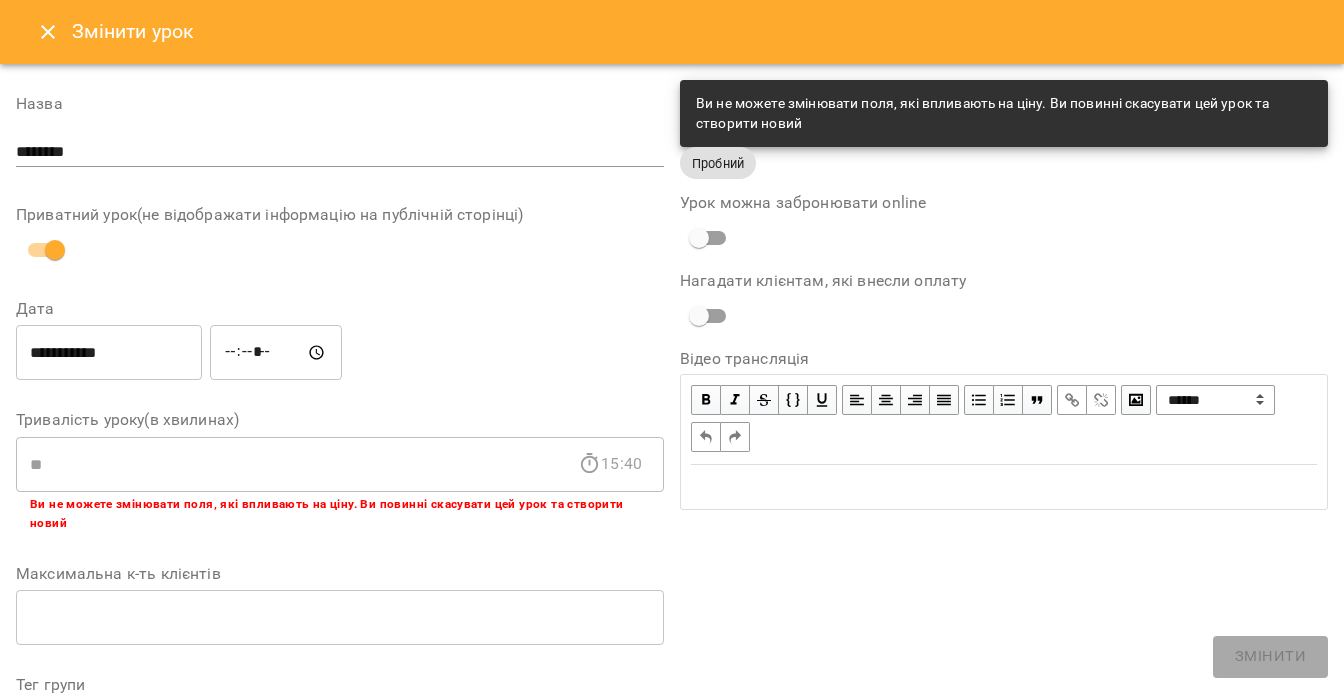 click on "*****" at bounding box center (276, 353) 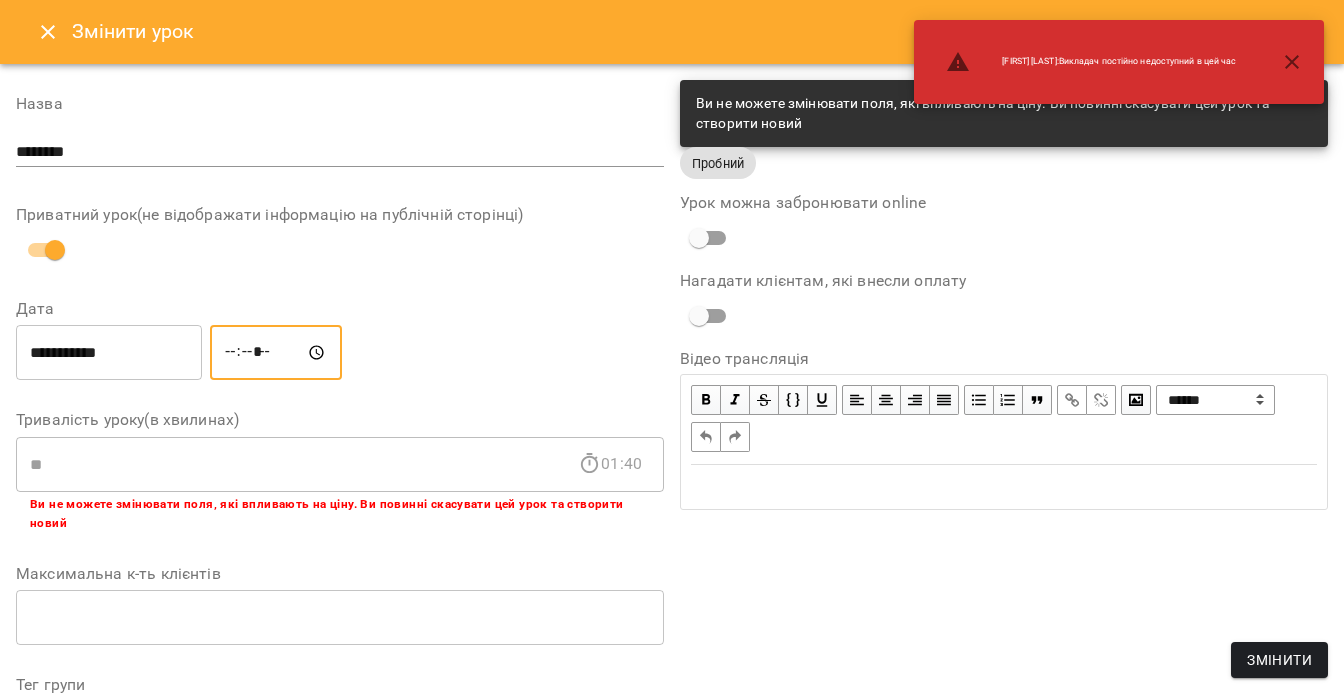 type on "*****" 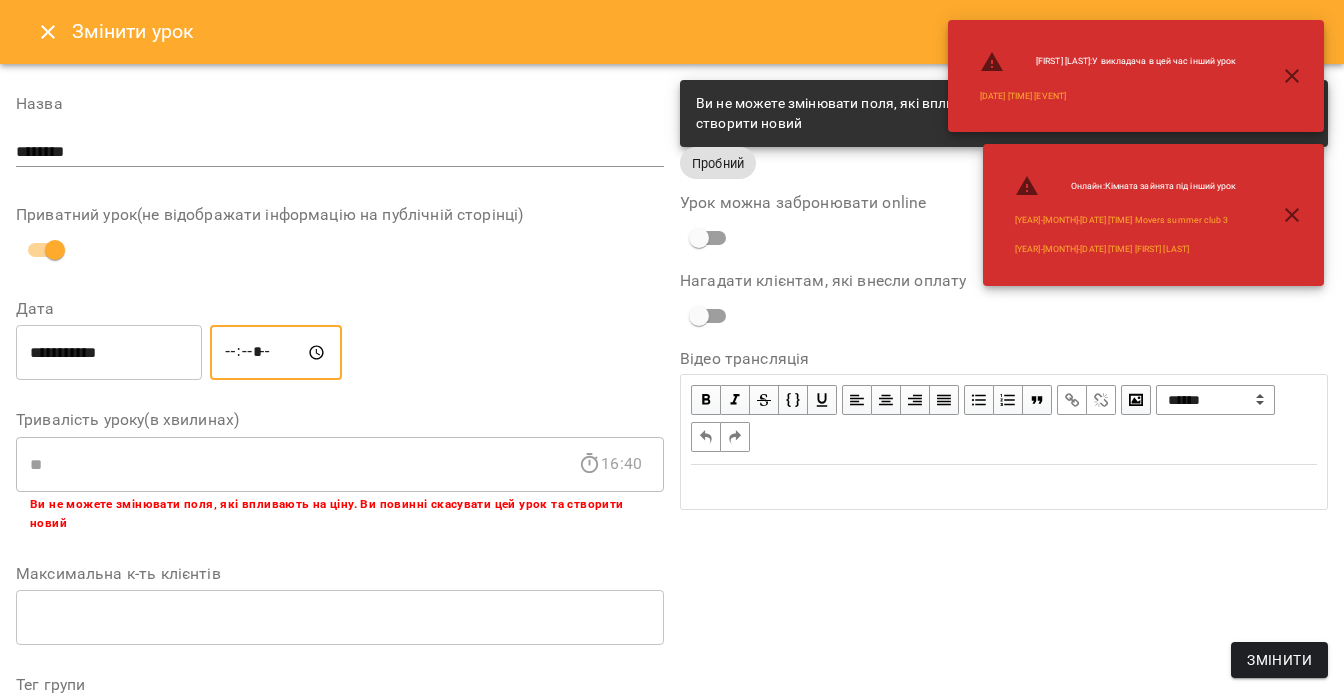 click on "**********" at bounding box center (109, 353) 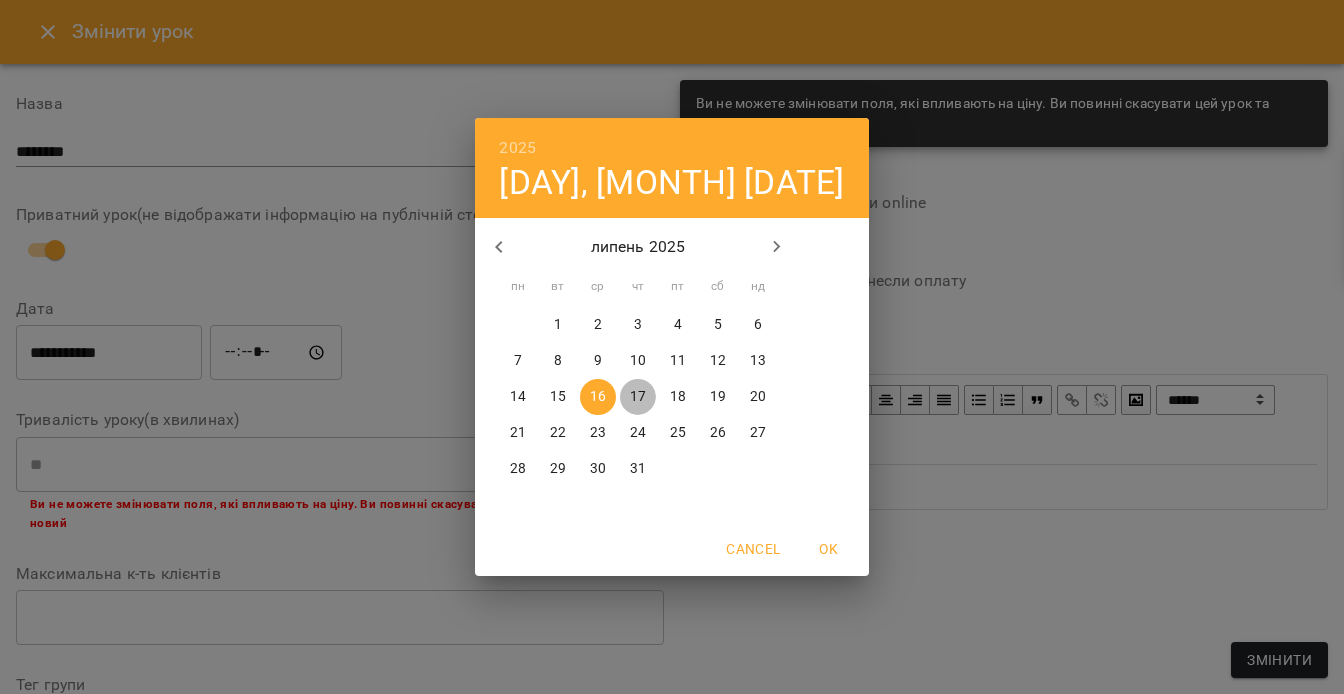 click on "17" at bounding box center (638, 397) 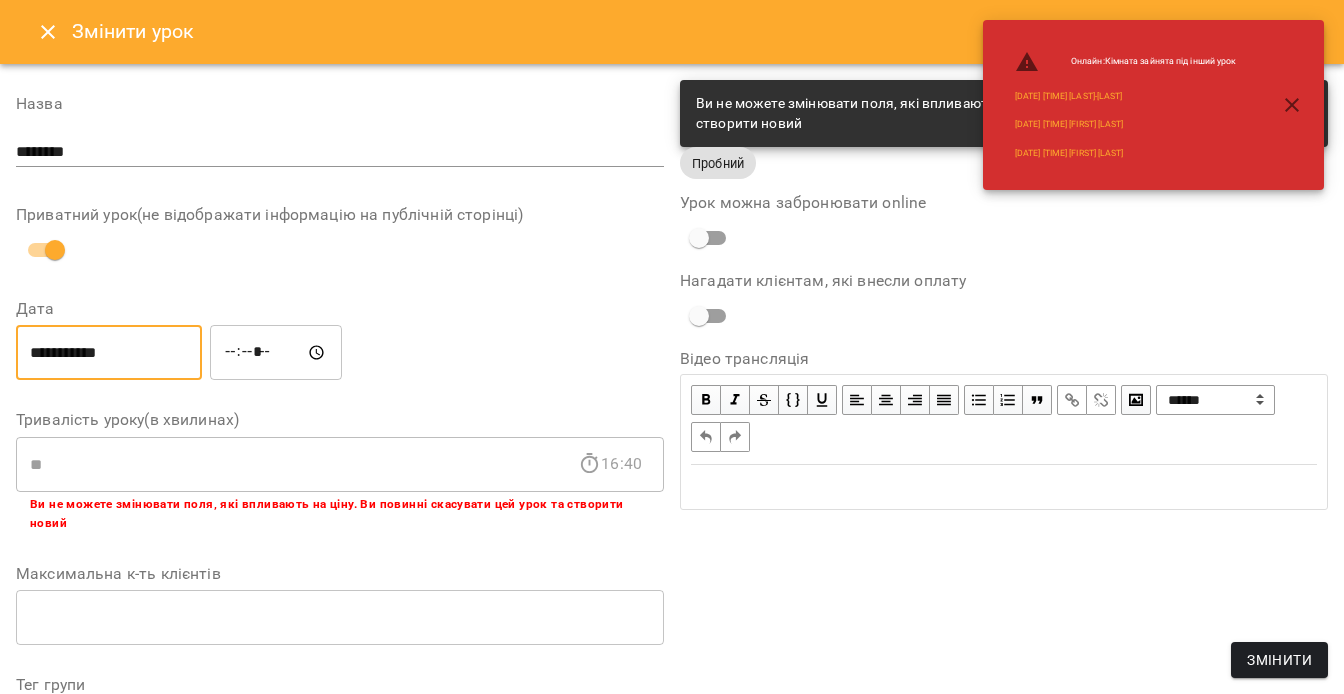 click 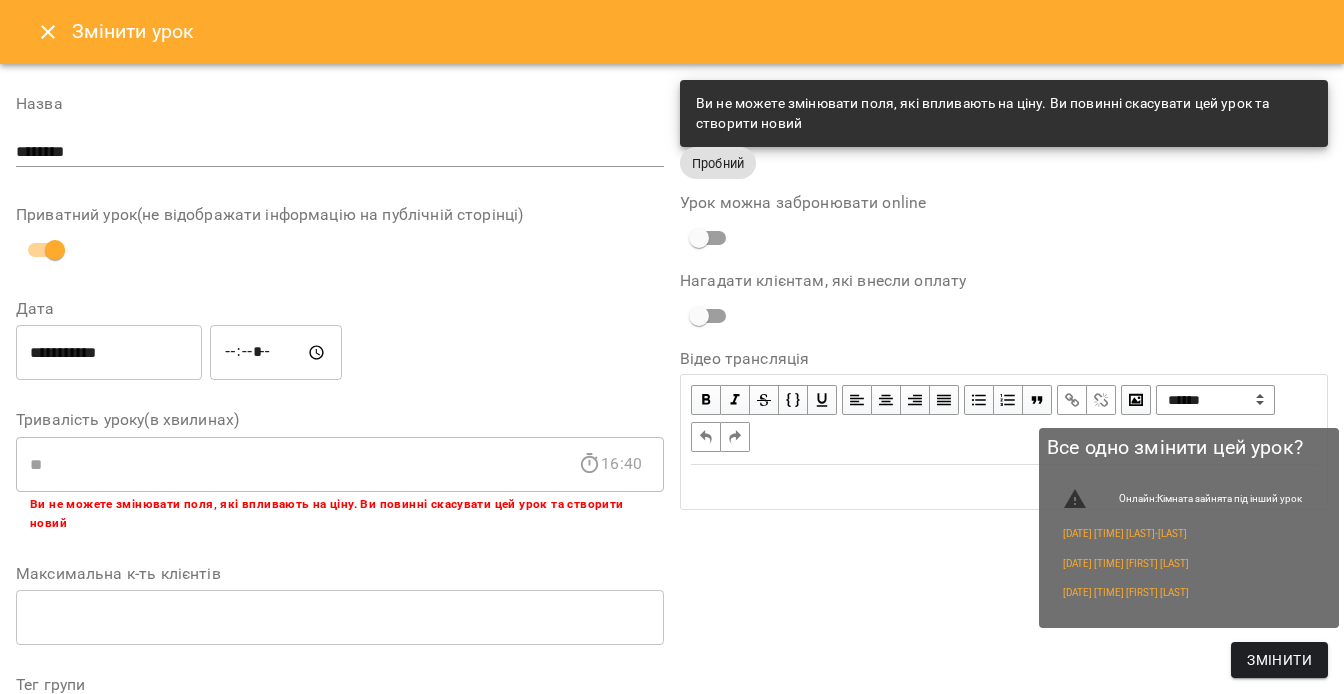 click on "Змінити" at bounding box center (1279, 660) 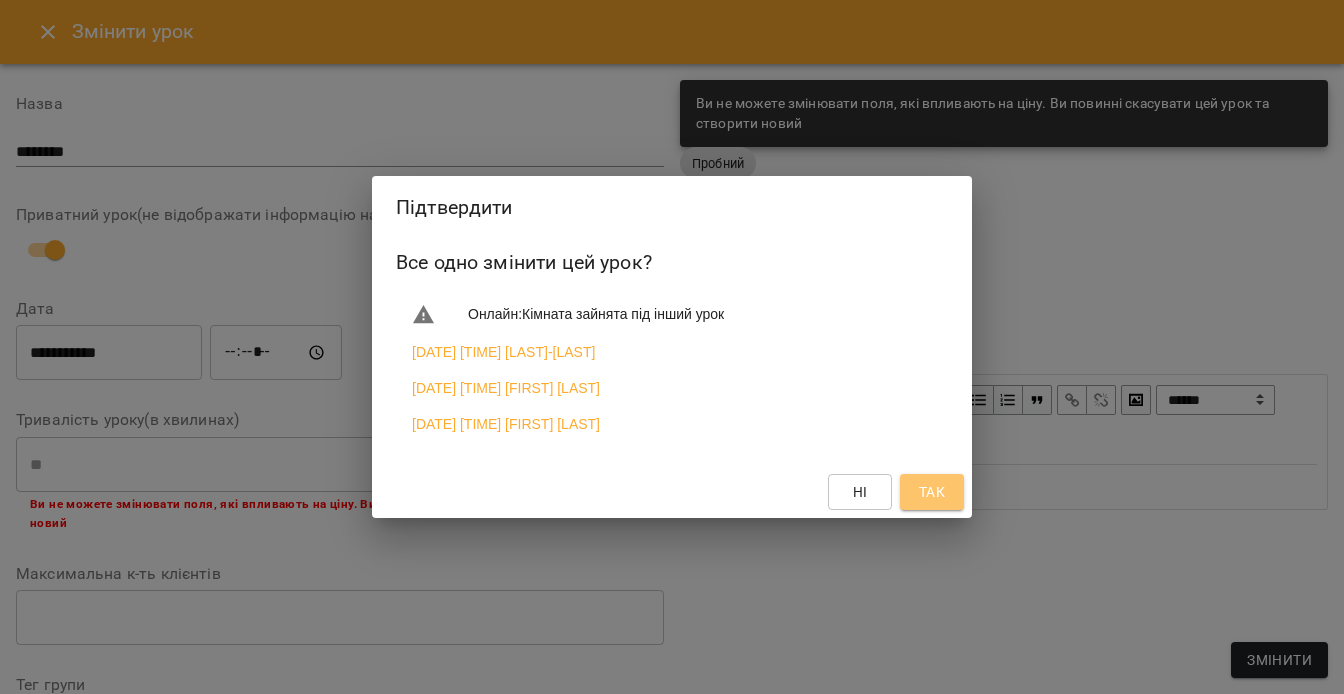click on "Так" at bounding box center (932, 492) 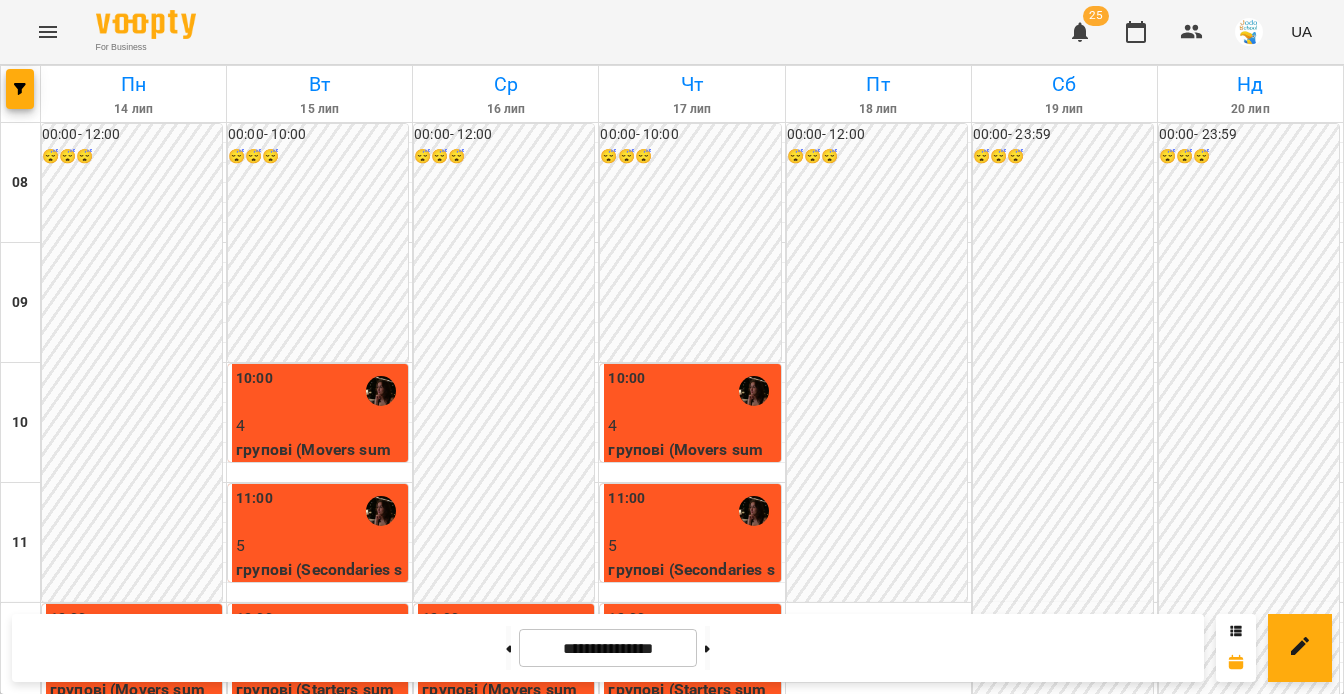 scroll, scrollTop: 583, scrollLeft: 0, axis: vertical 